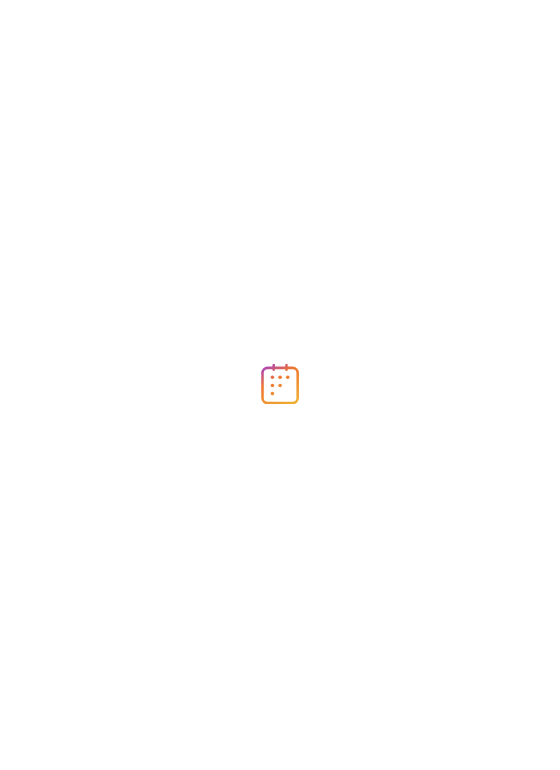 scroll, scrollTop: 0, scrollLeft: 0, axis: both 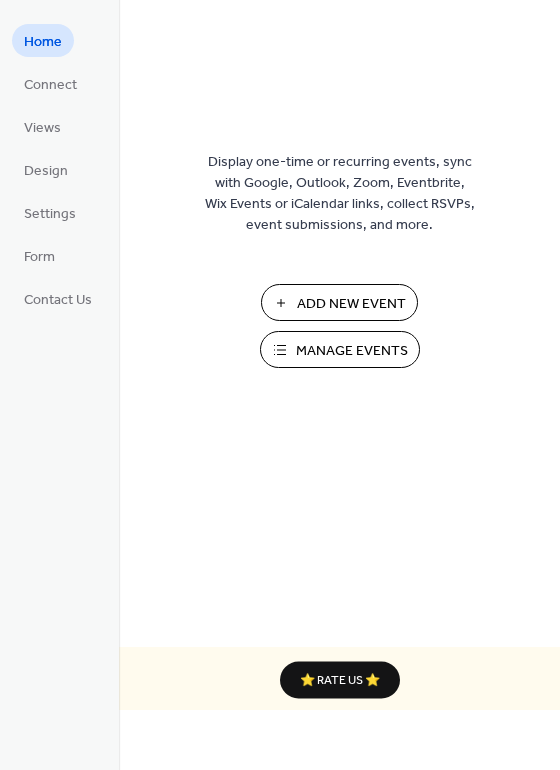 click on "Manage Events" at bounding box center (352, 351) 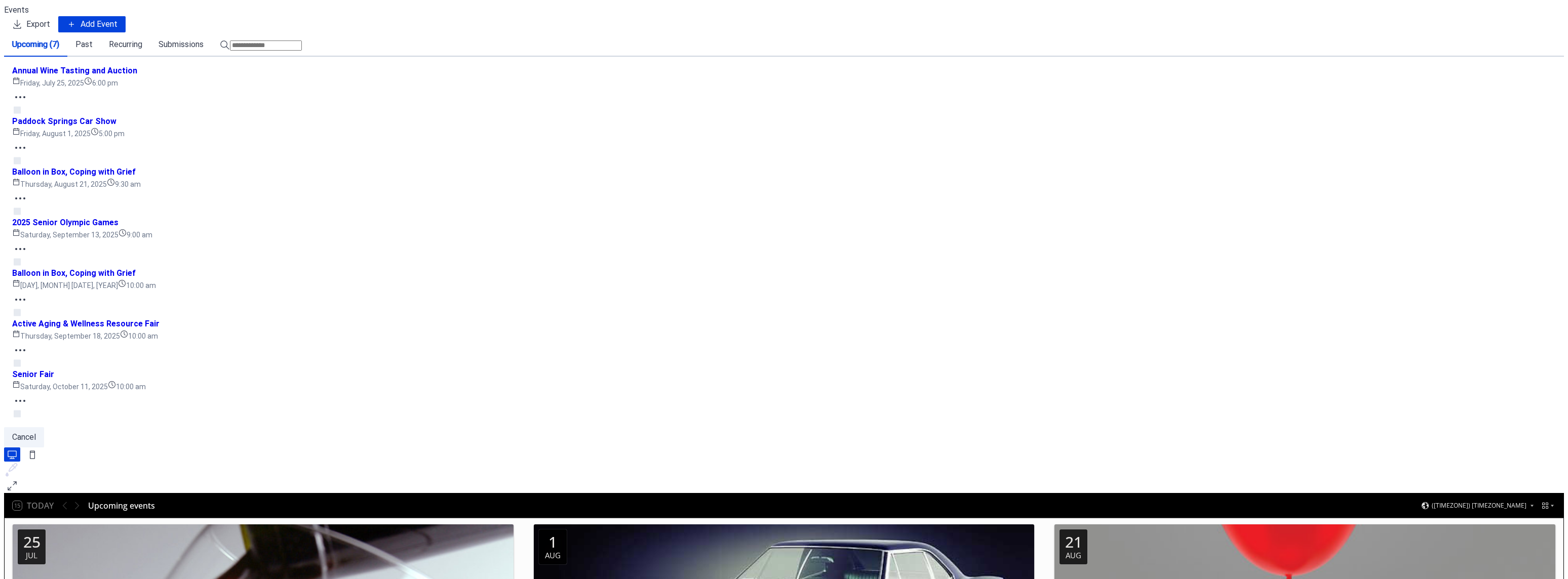 scroll, scrollTop: 0, scrollLeft: 0, axis: both 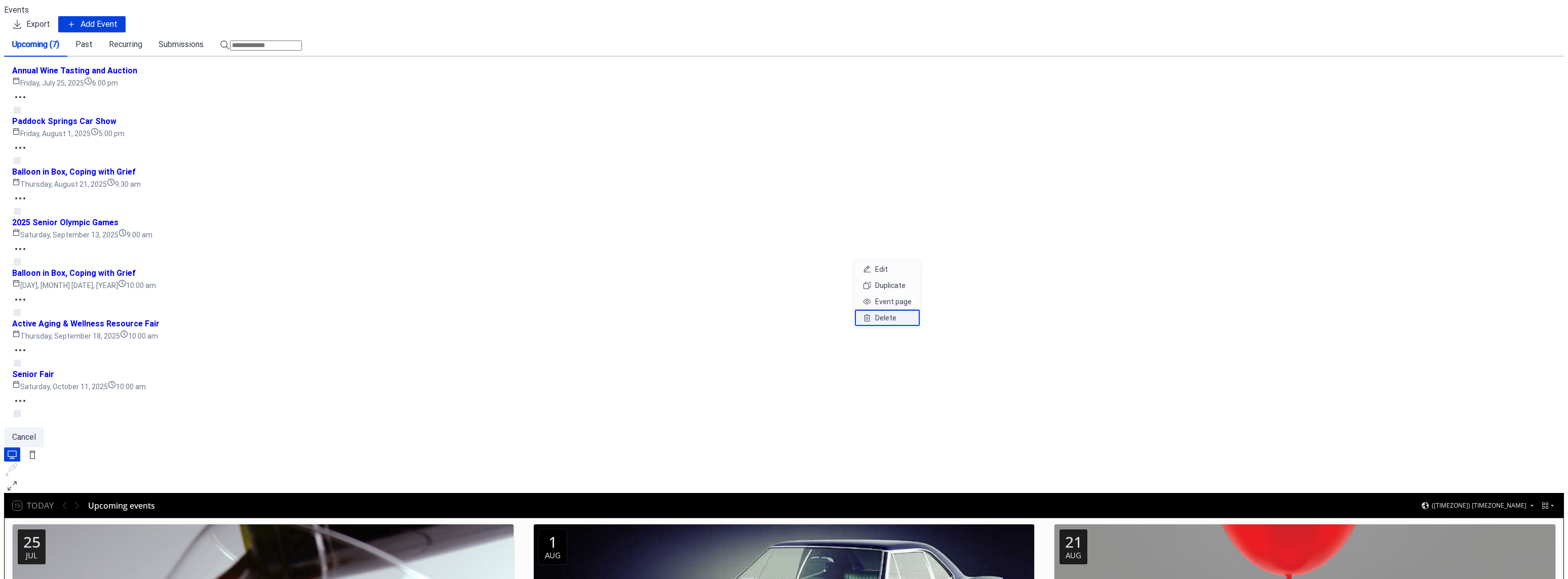 click on "Delete" at bounding box center (886, 318) 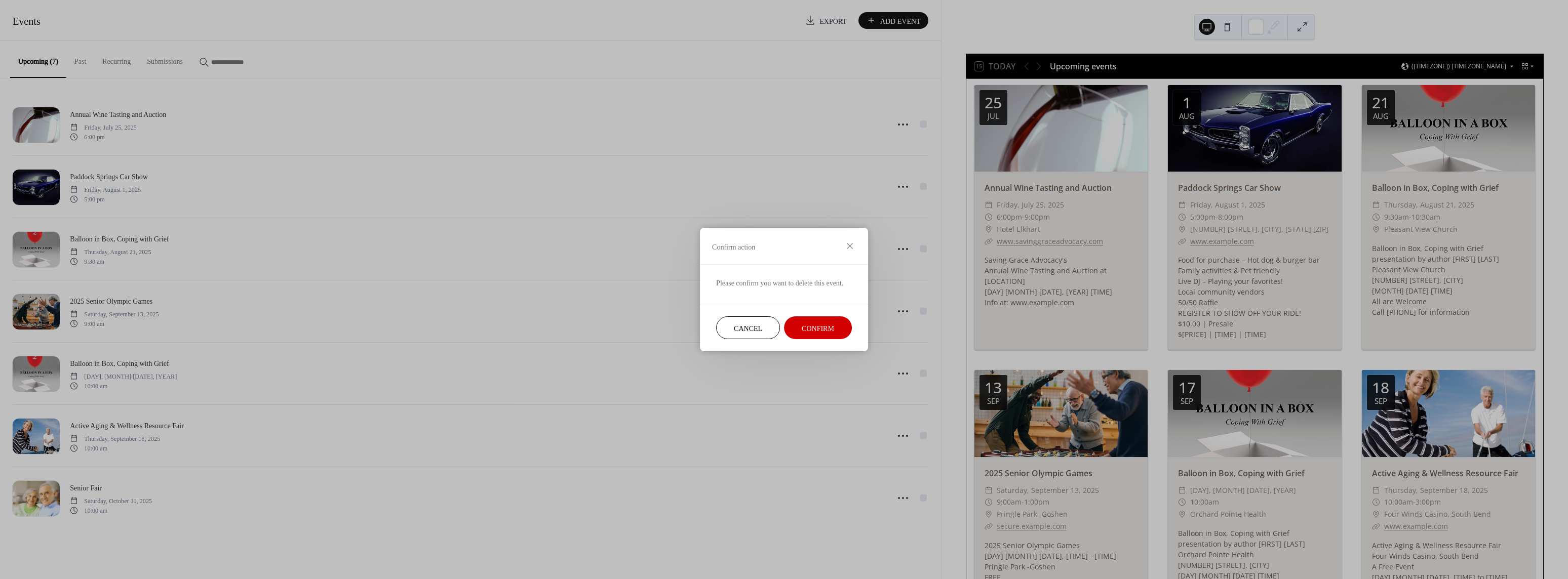 click on "Confirm" at bounding box center (818, 328) 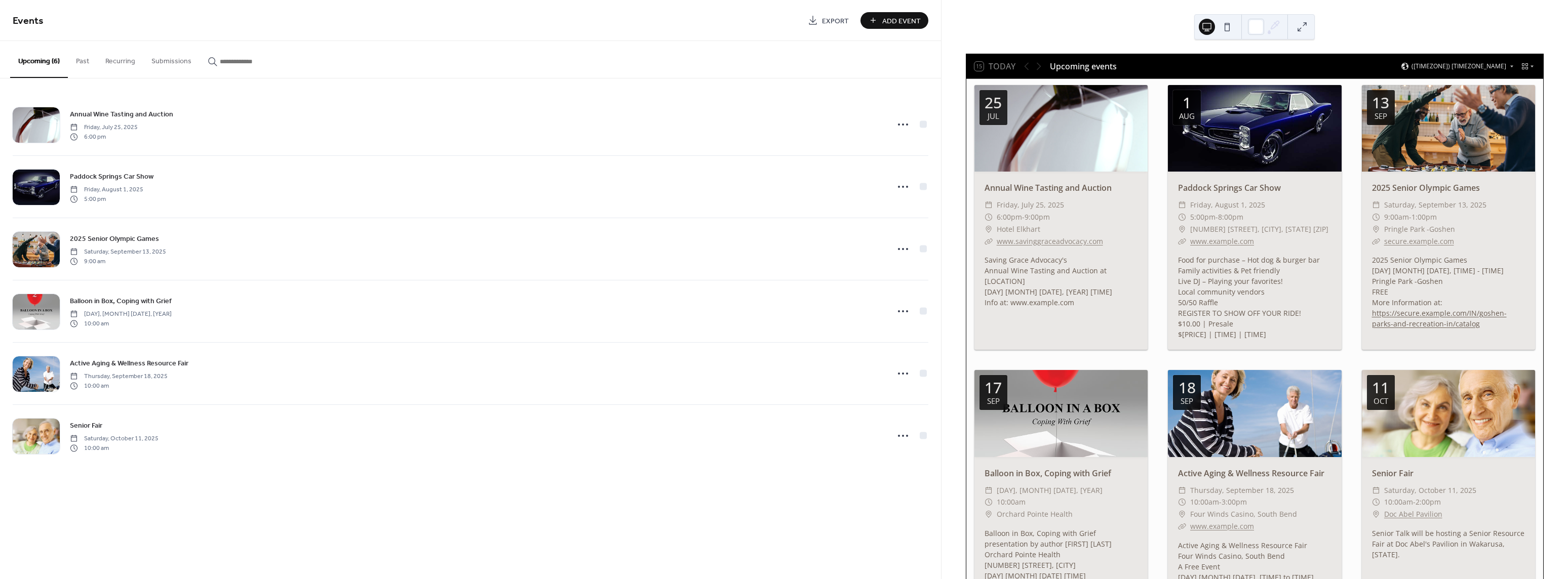 click on "Add Event" at bounding box center [901, 21] 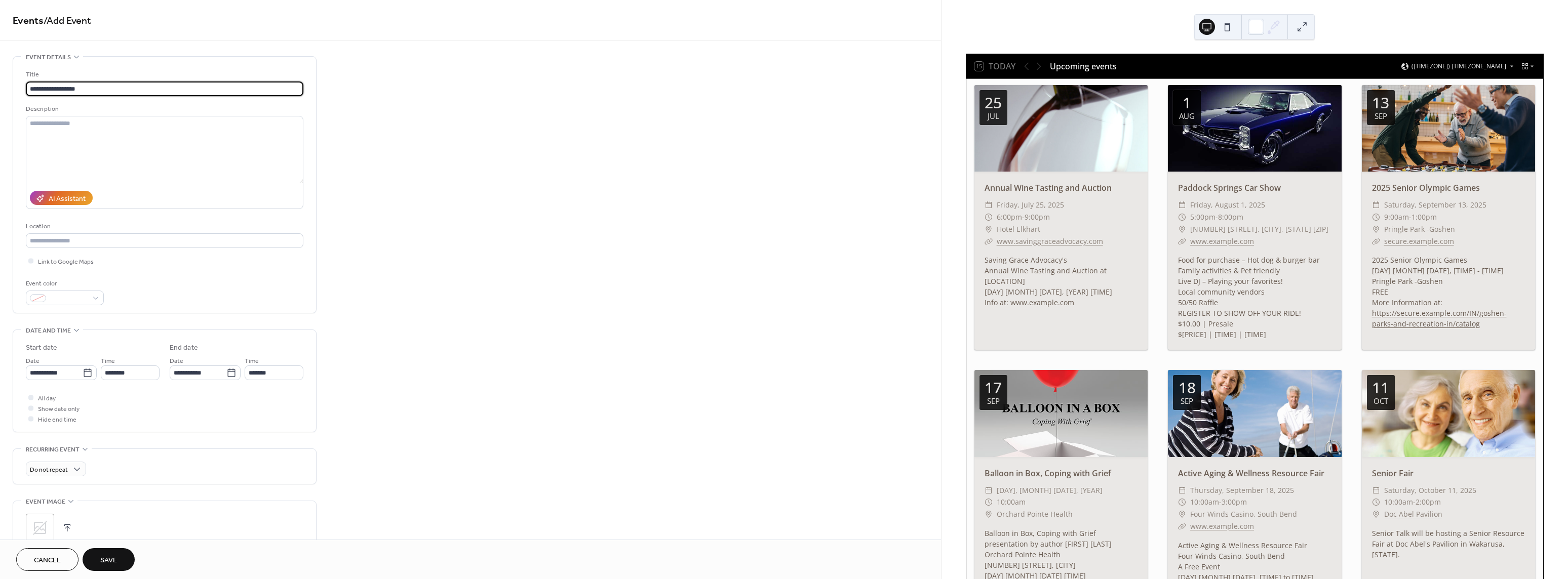 click on "**********" at bounding box center (165, 89) 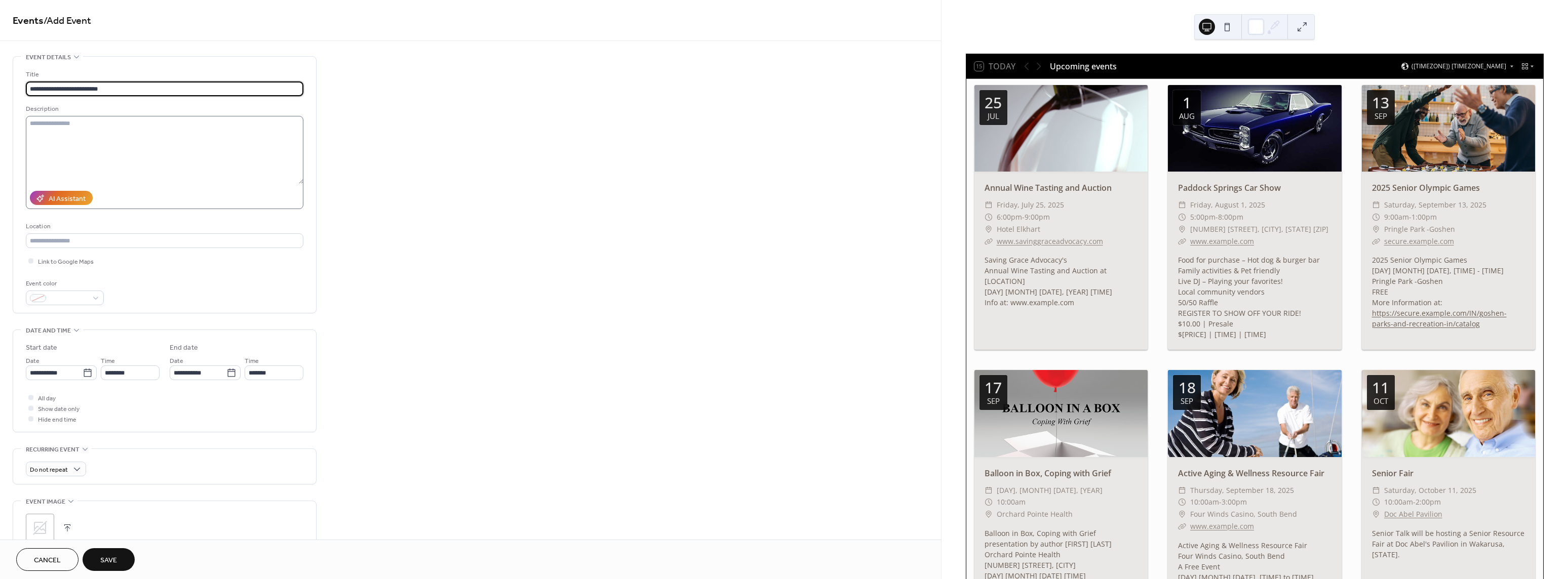 type on "**********" 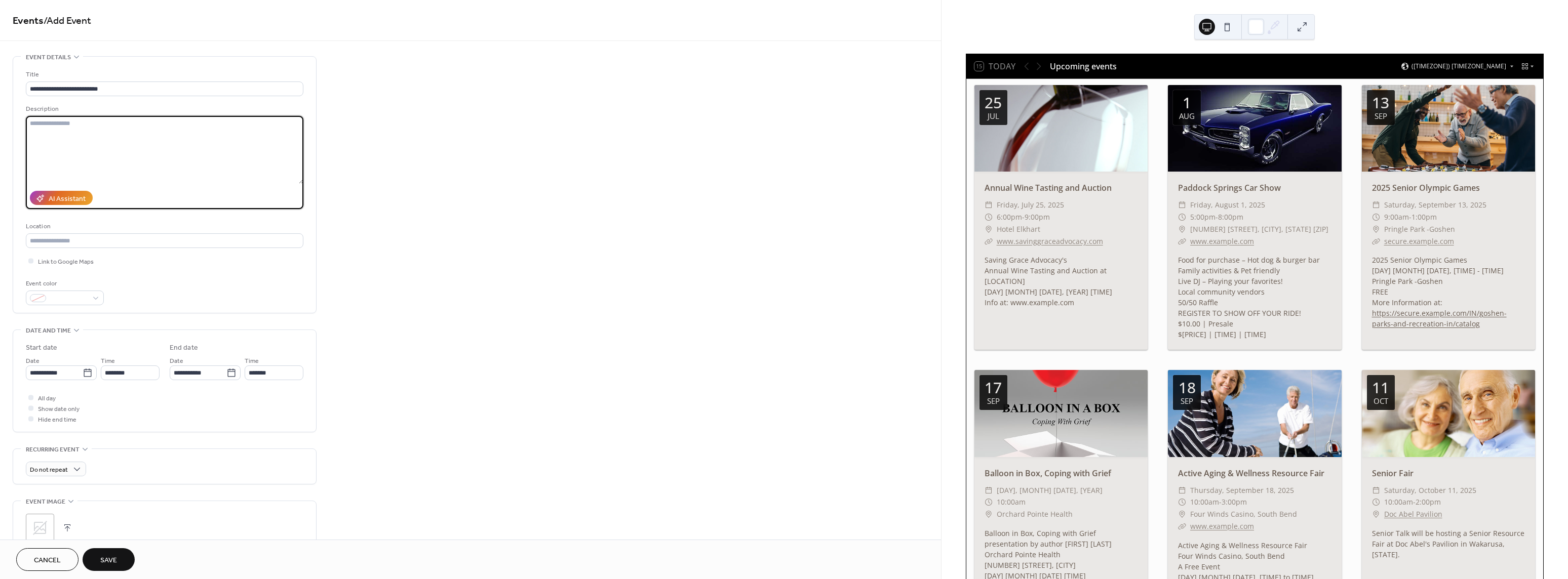 click at bounding box center (165, 150) 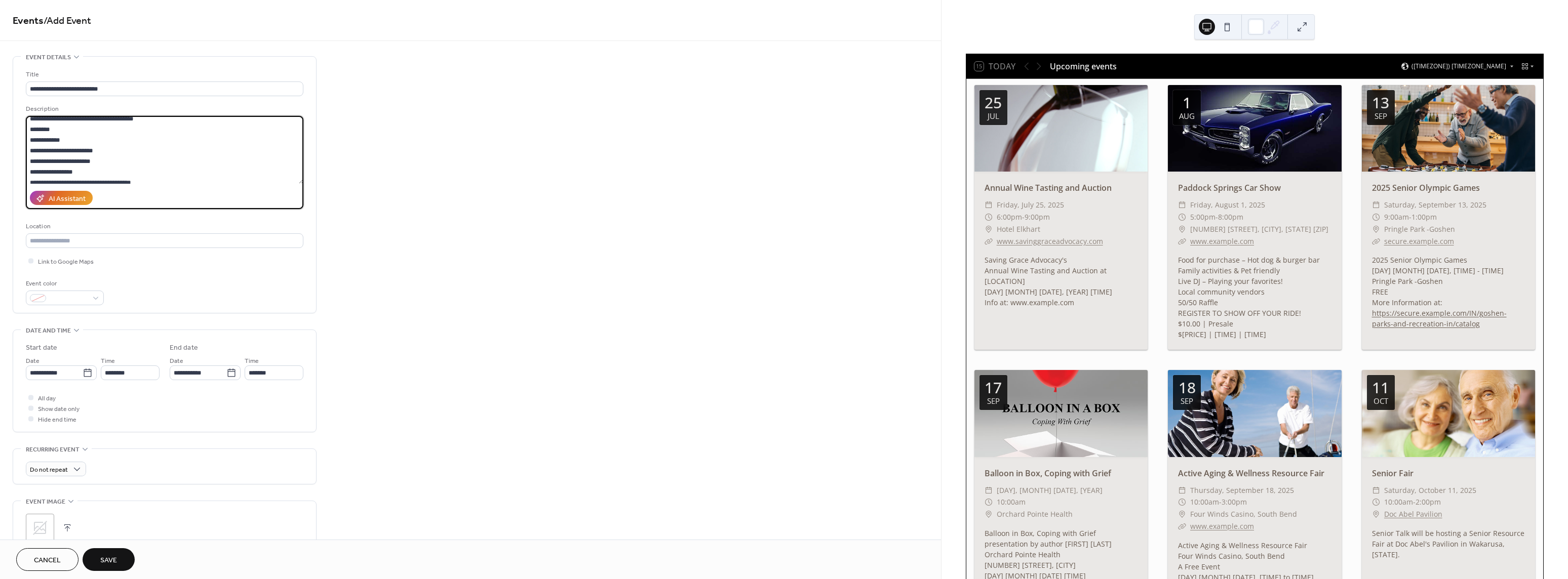 scroll, scrollTop: 0, scrollLeft: 0, axis: both 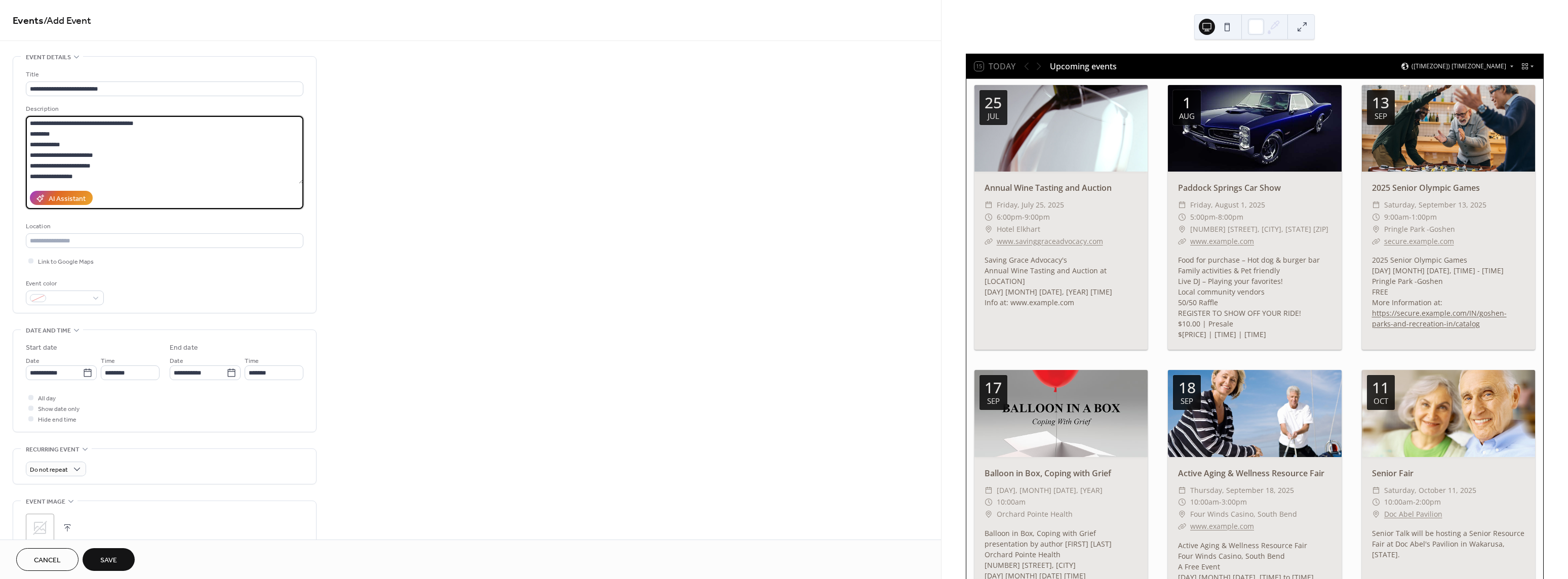 click on "**********" at bounding box center (165, 150) 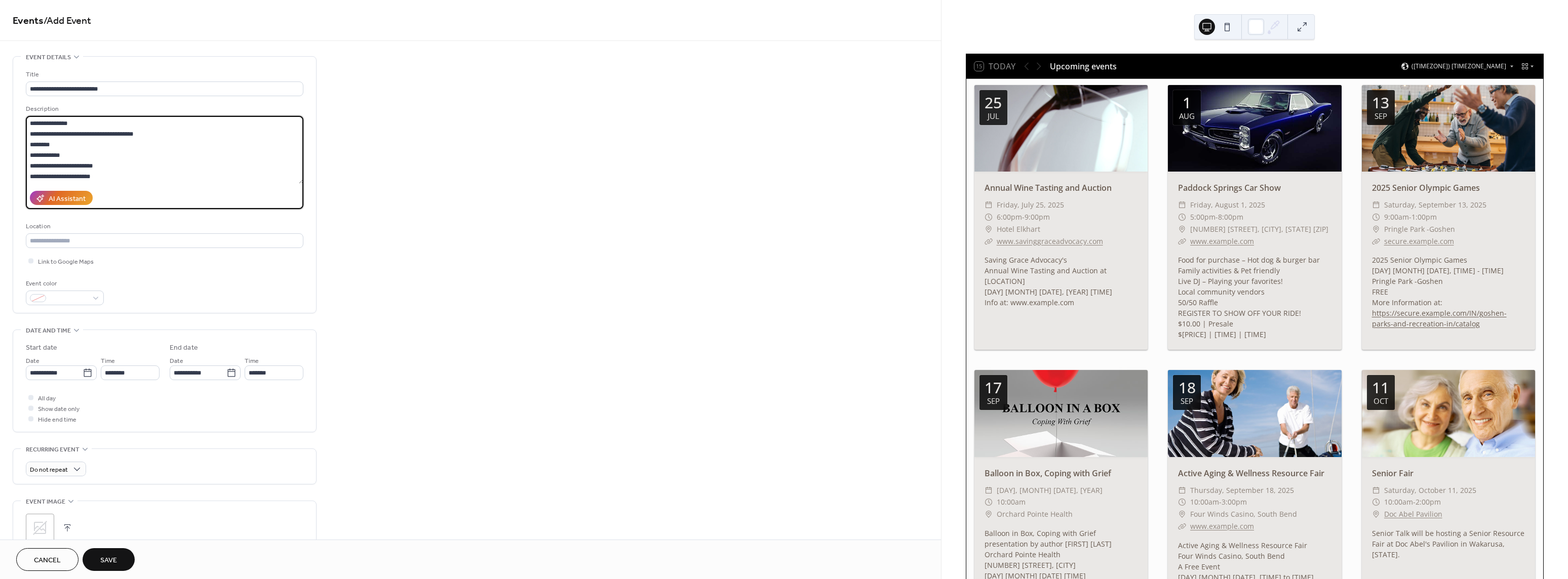 scroll, scrollTop: 74, scrollLeft: 0, axis: vertical 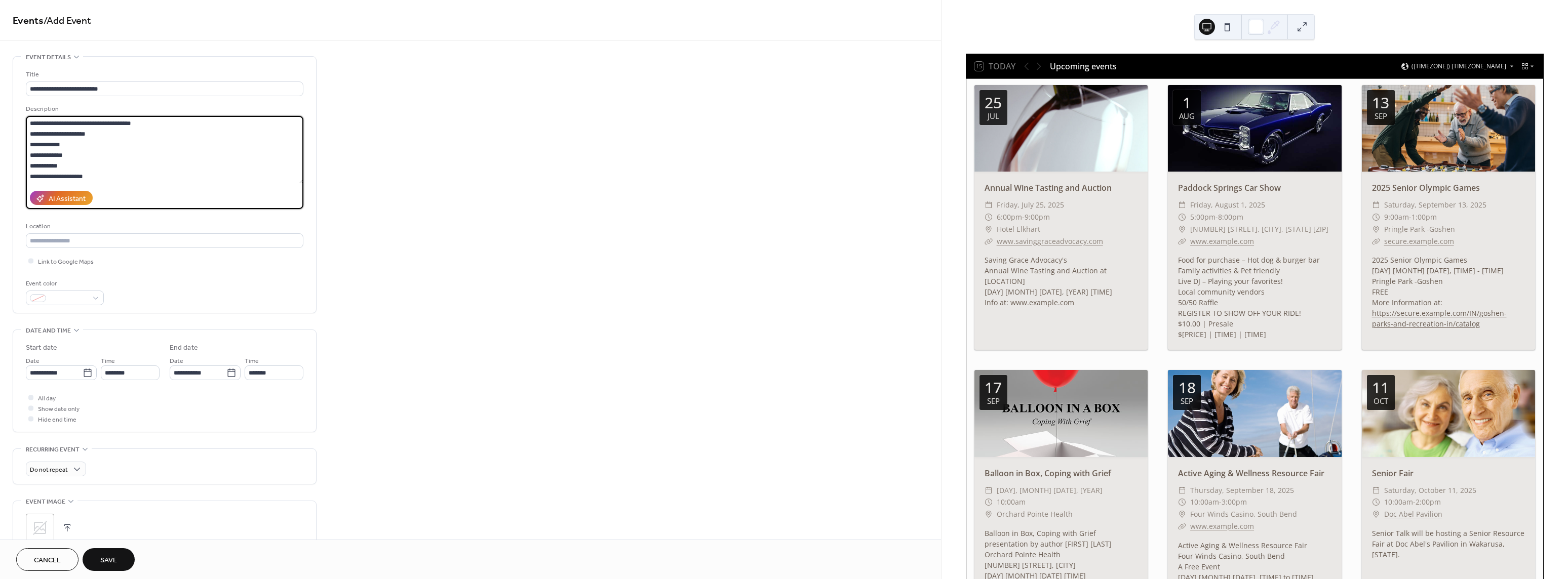 drag, startPoint x: 32, startPoint y: 124, endPoint x: 107, endPoint y: 184, distance: 96.04686 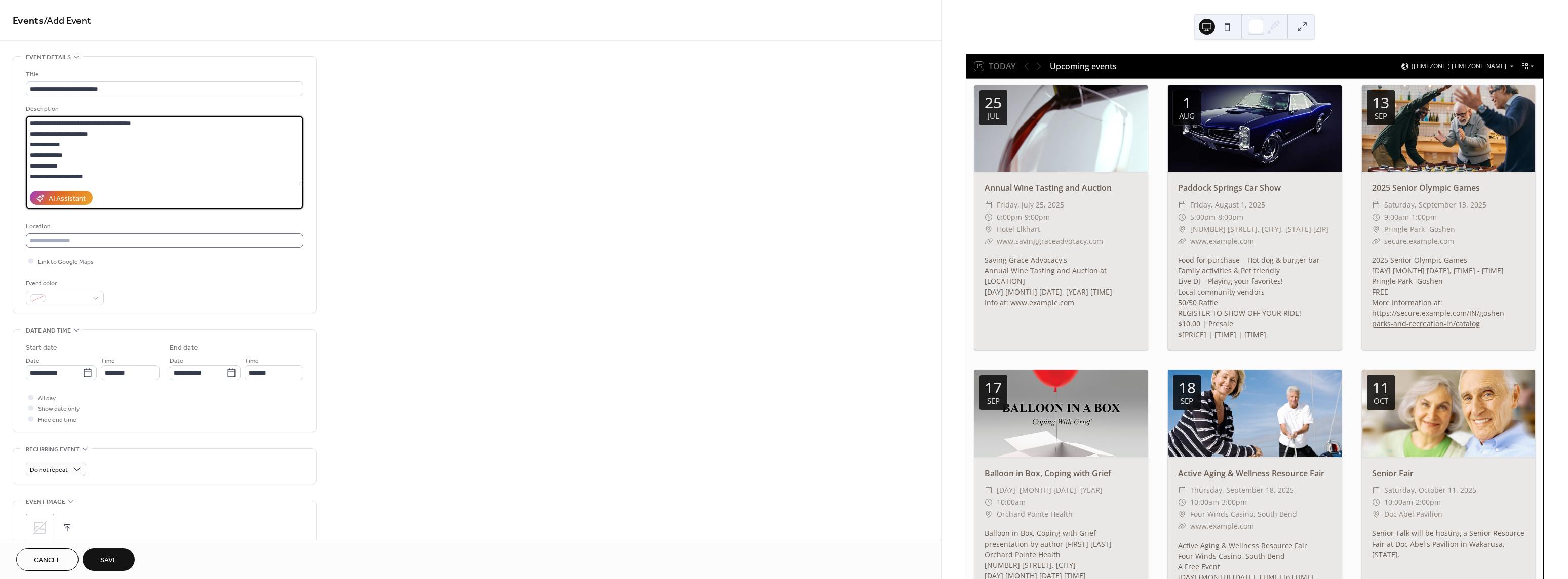 type on "**********" 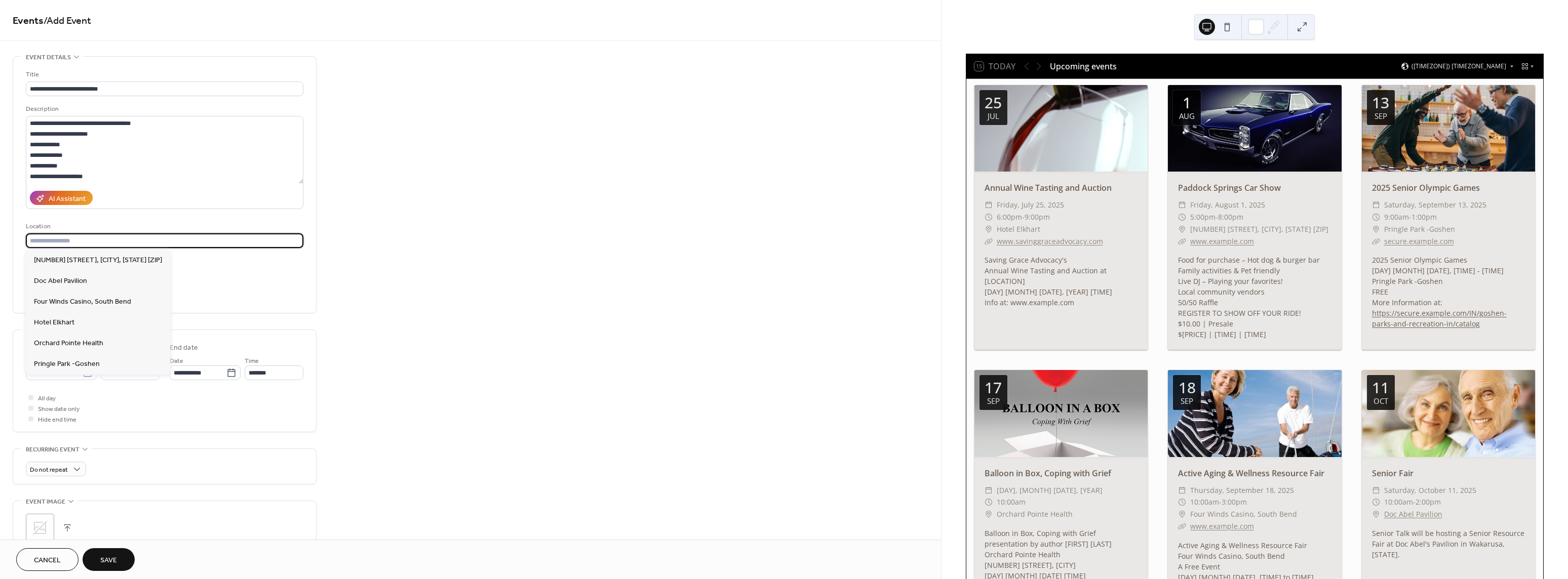 click at bounding box center [165, 240] 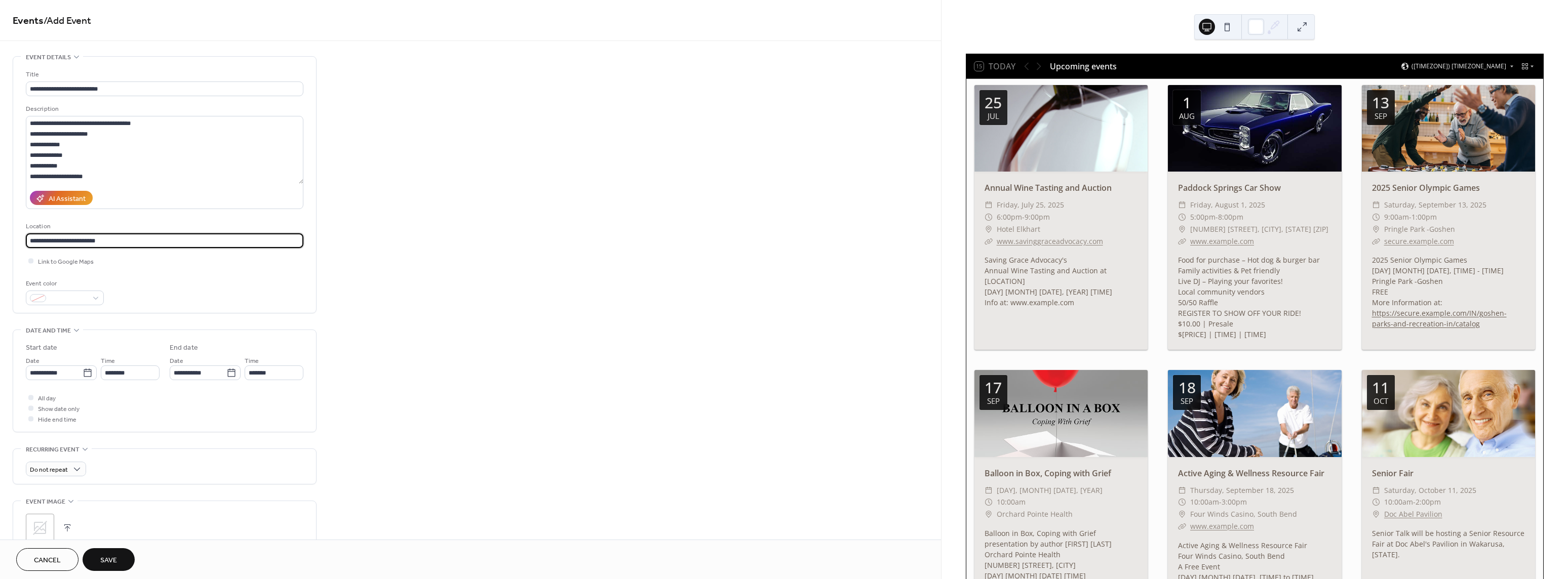 drag, startPoint x: 111, startPoint y: 245, endPoint x: 3, endPoint y: 232, distance: 108.77959 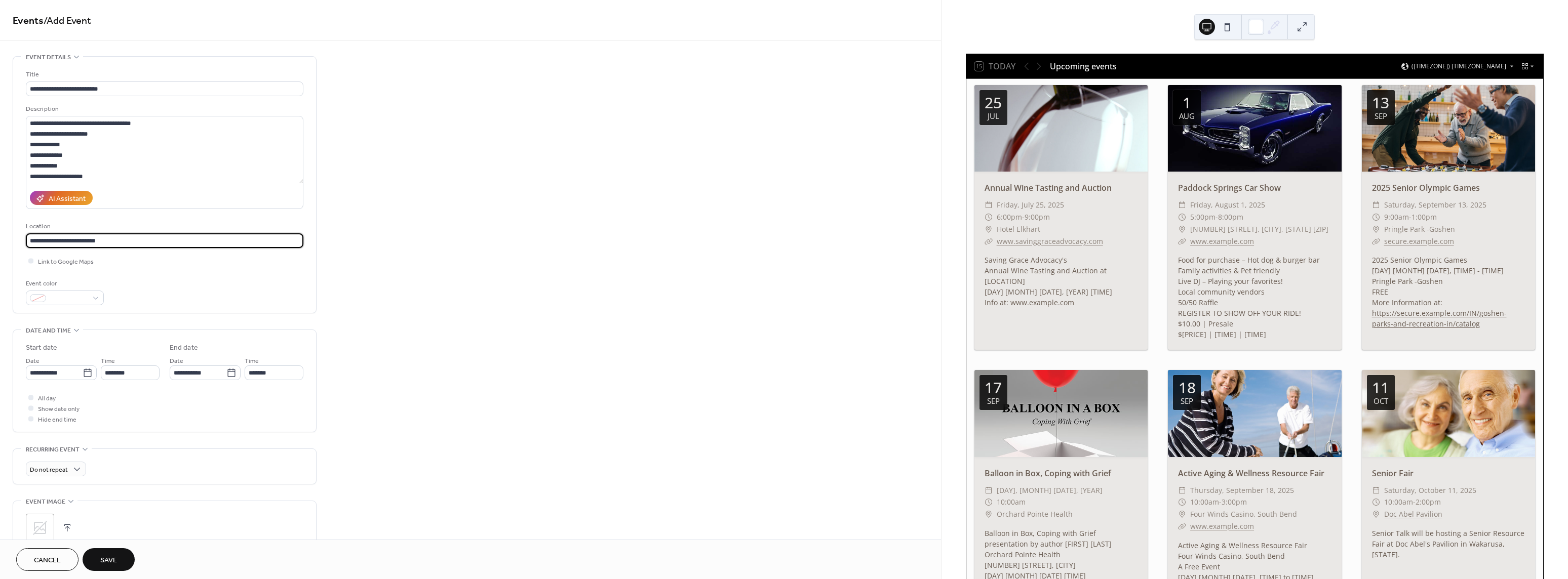 click on "**********" at bounding box center [471, 425] 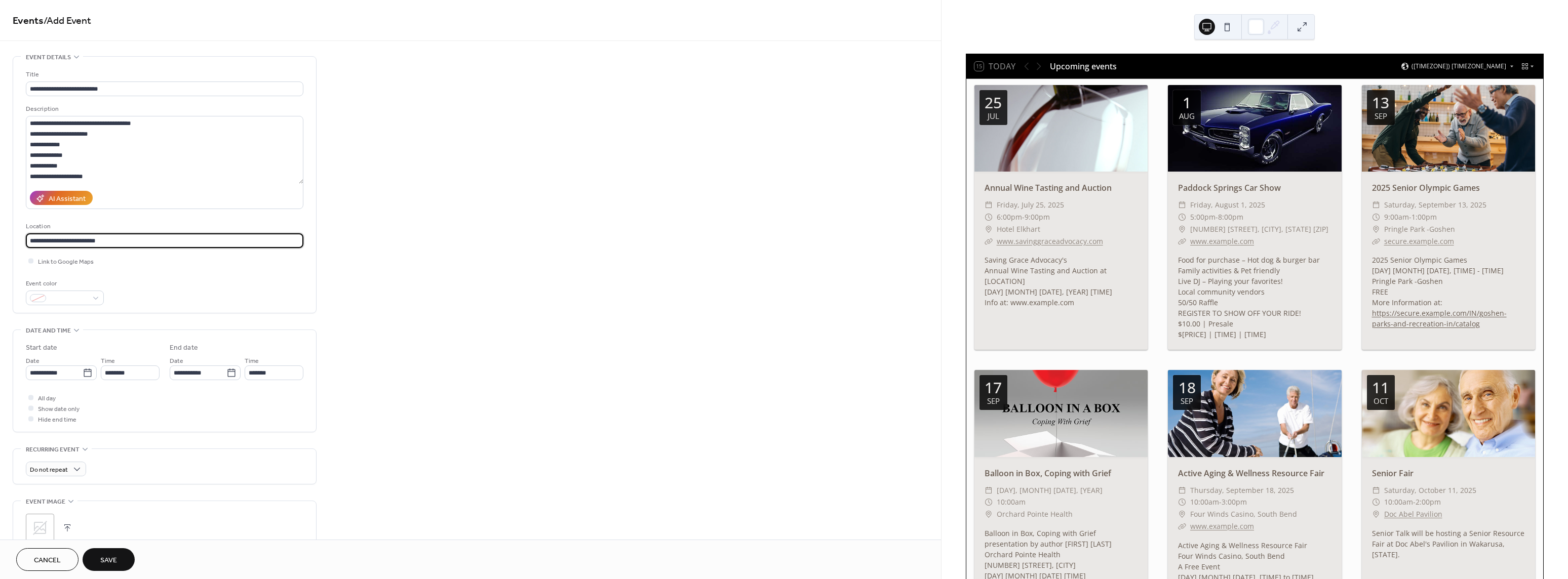 paste on "**********" 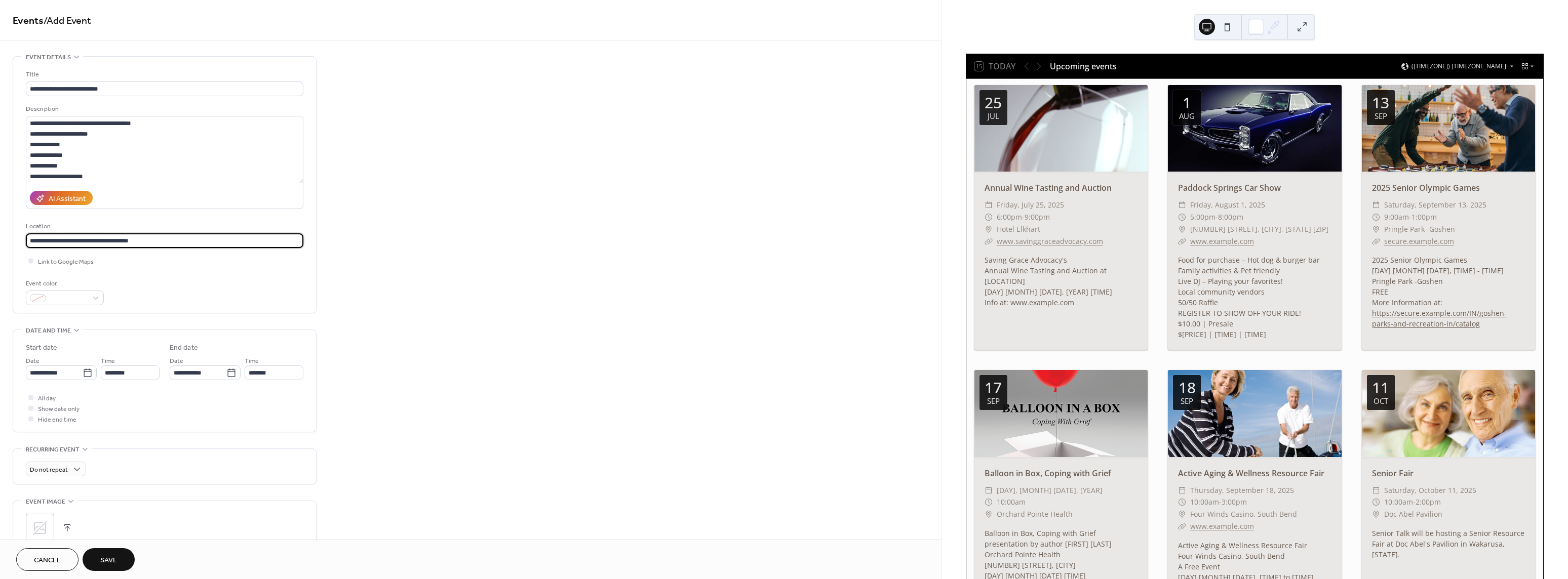 type on "**********" 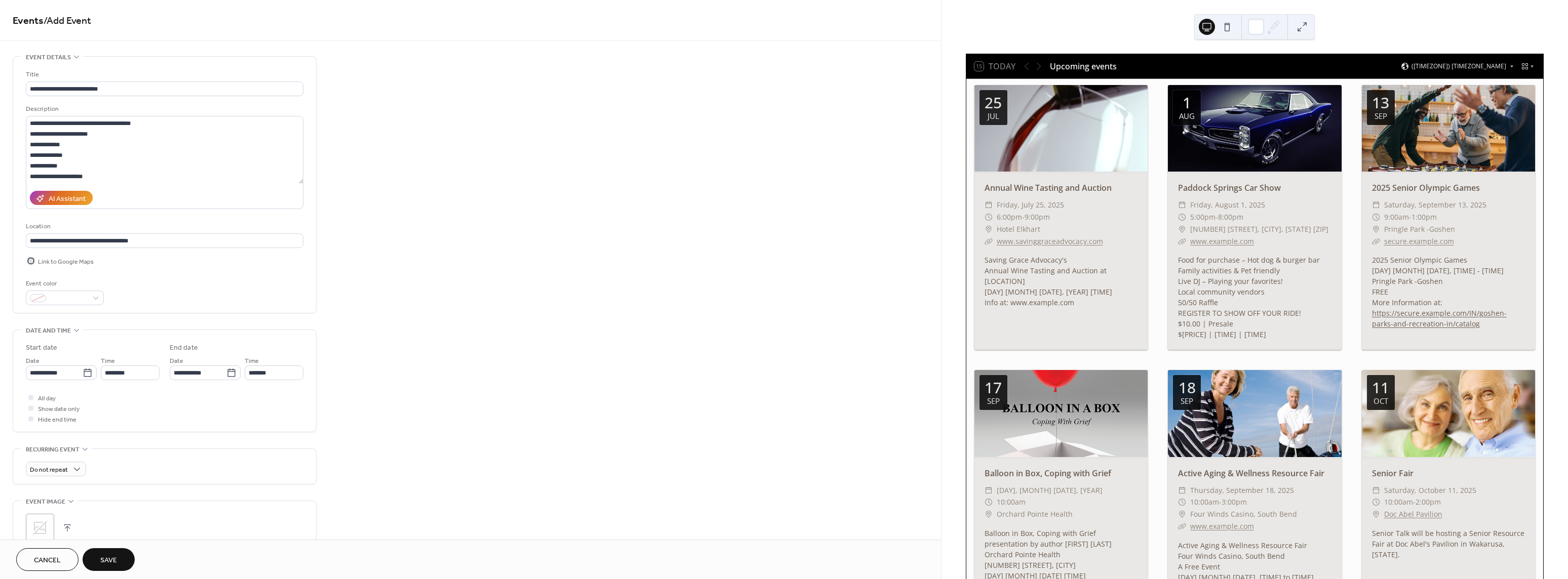 click at bounding box center (31, 261) 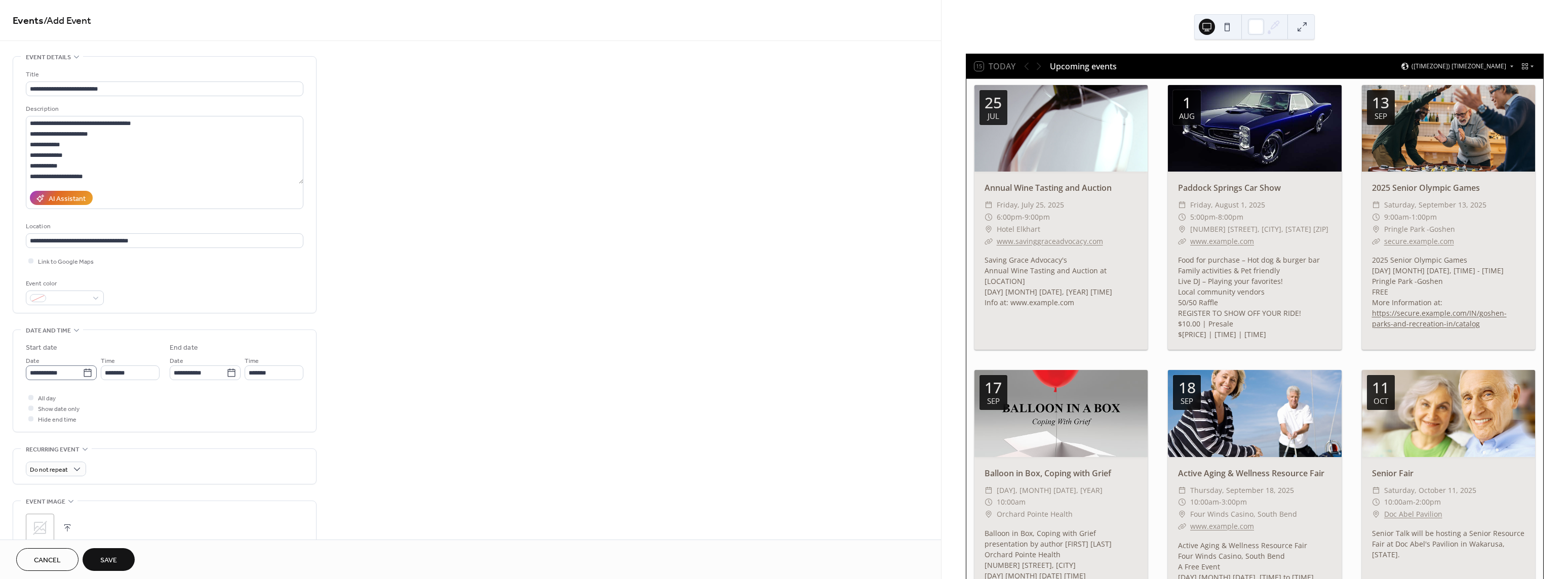click 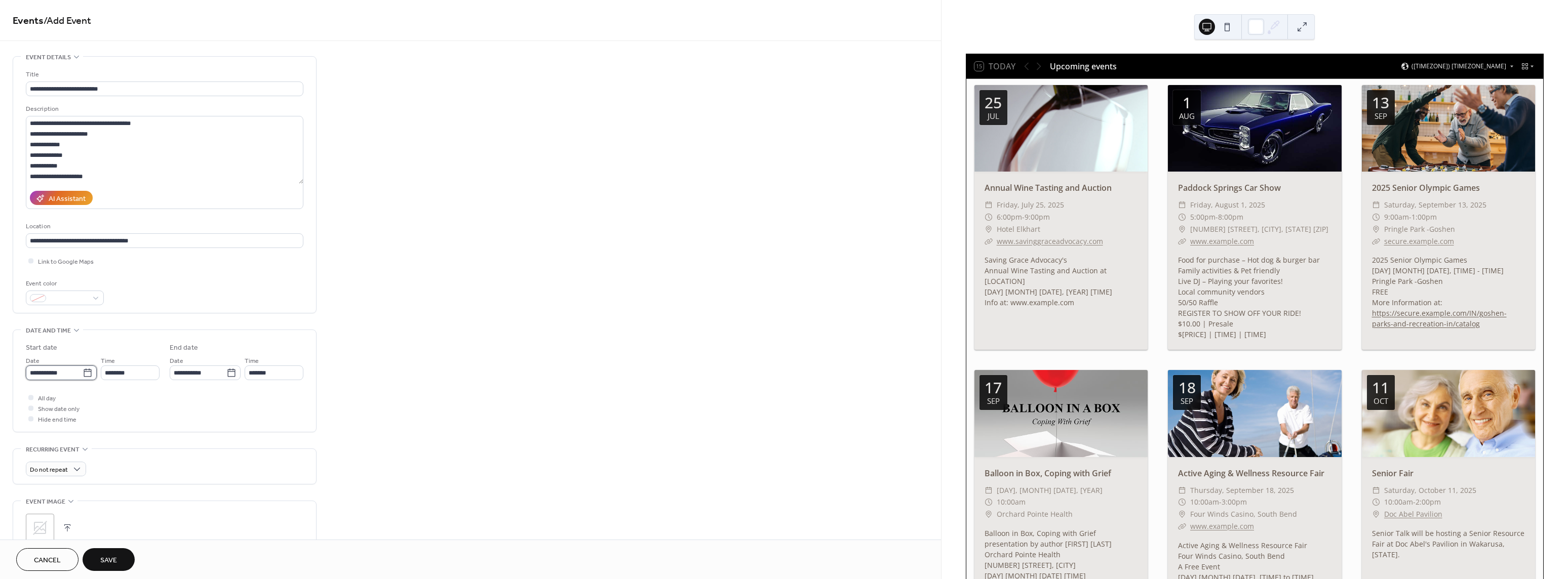 click on "**********" at bounding box center (54, 373) 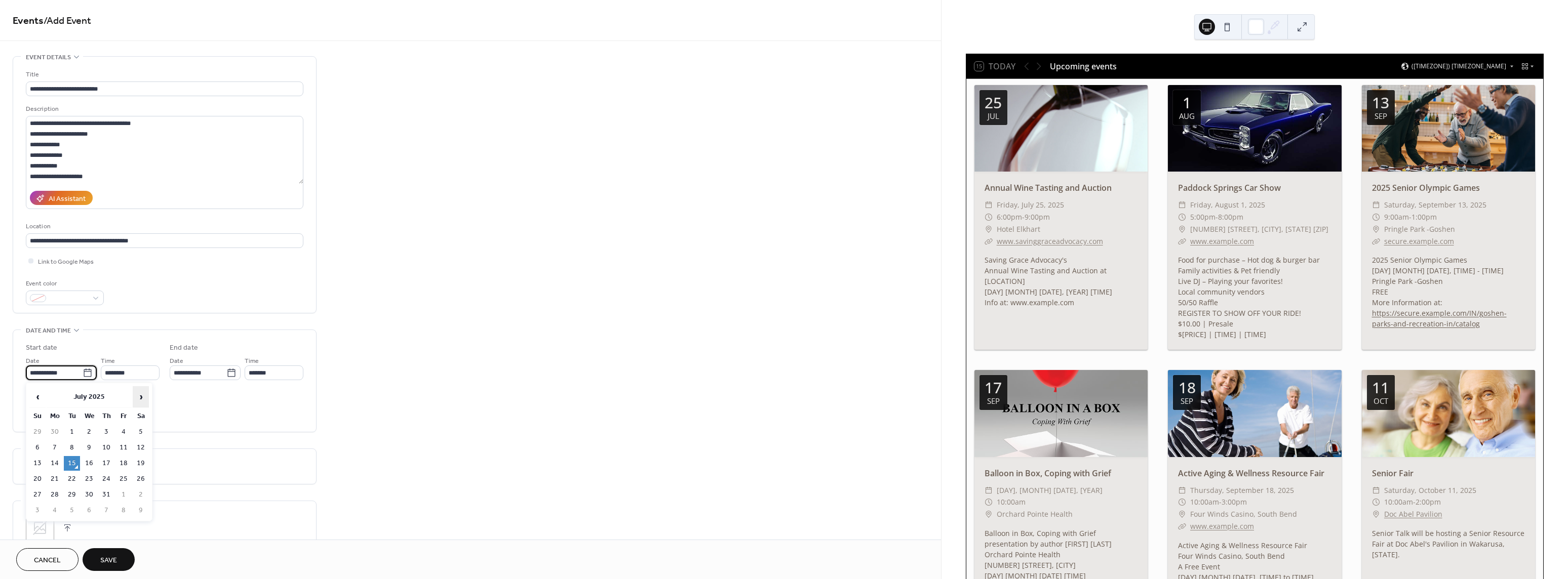 click on "›" at bounding box center (141, 397) 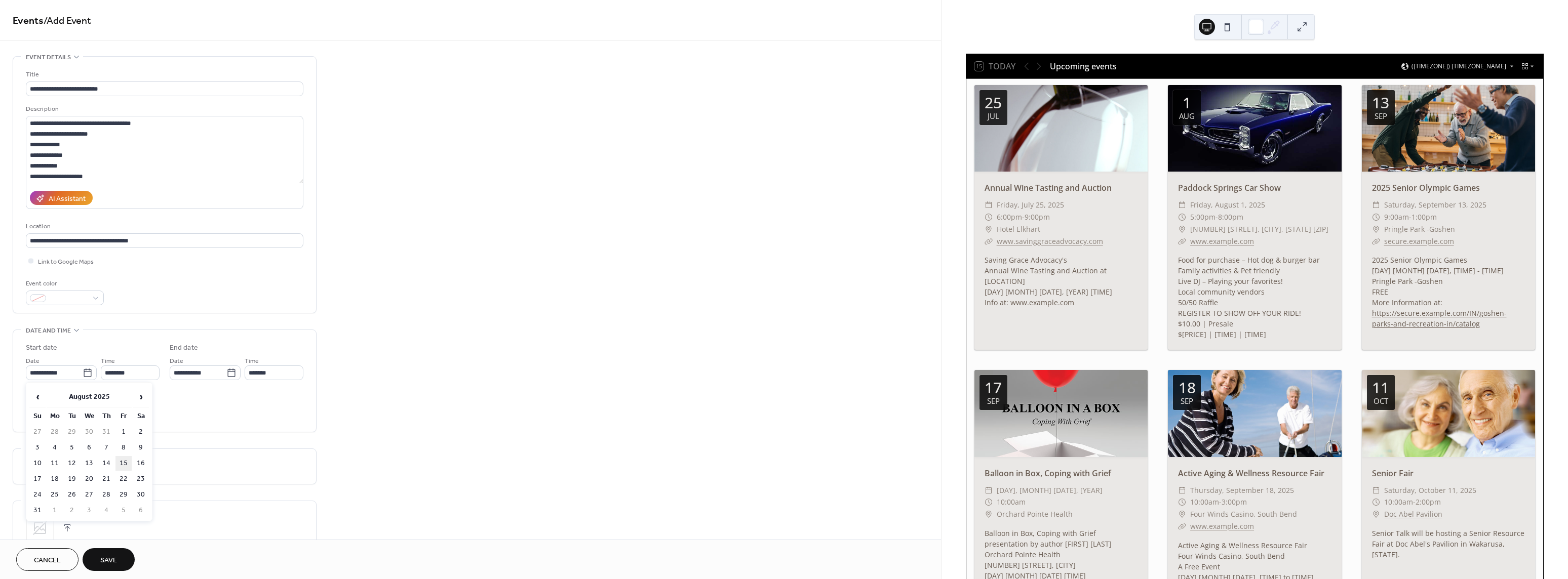 click on "15" at bounding box center (124, 463) 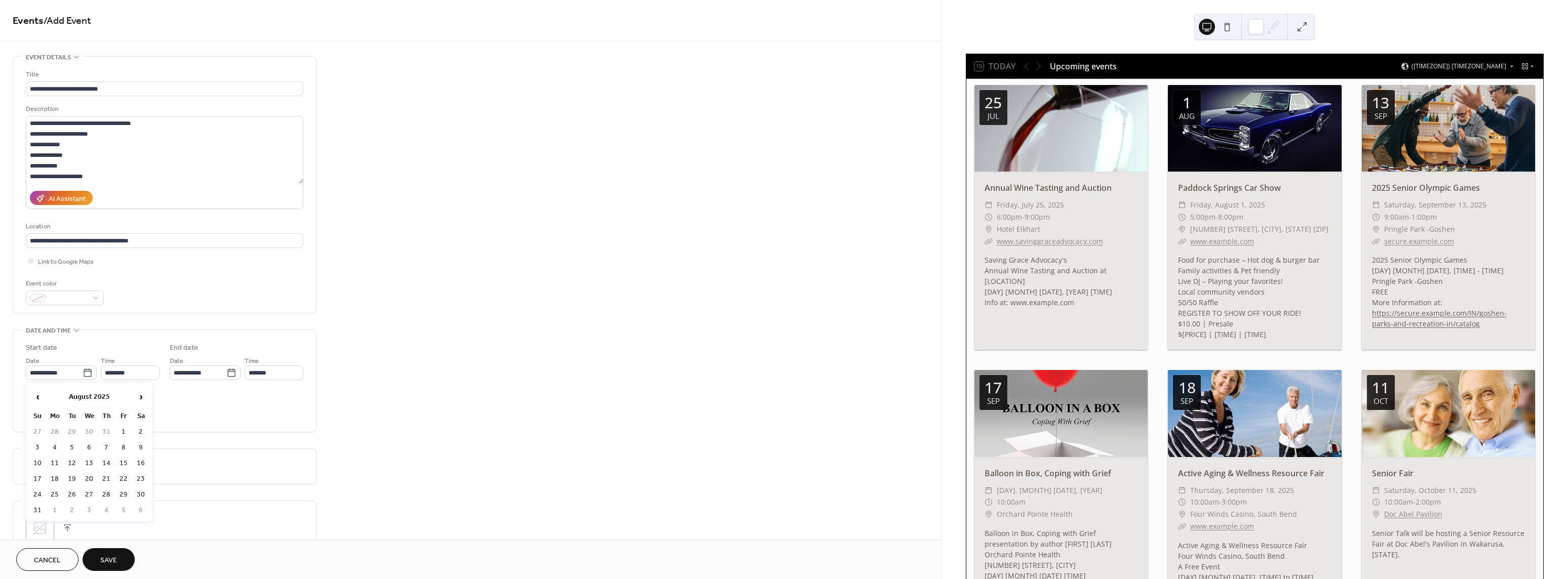 type on "**********" 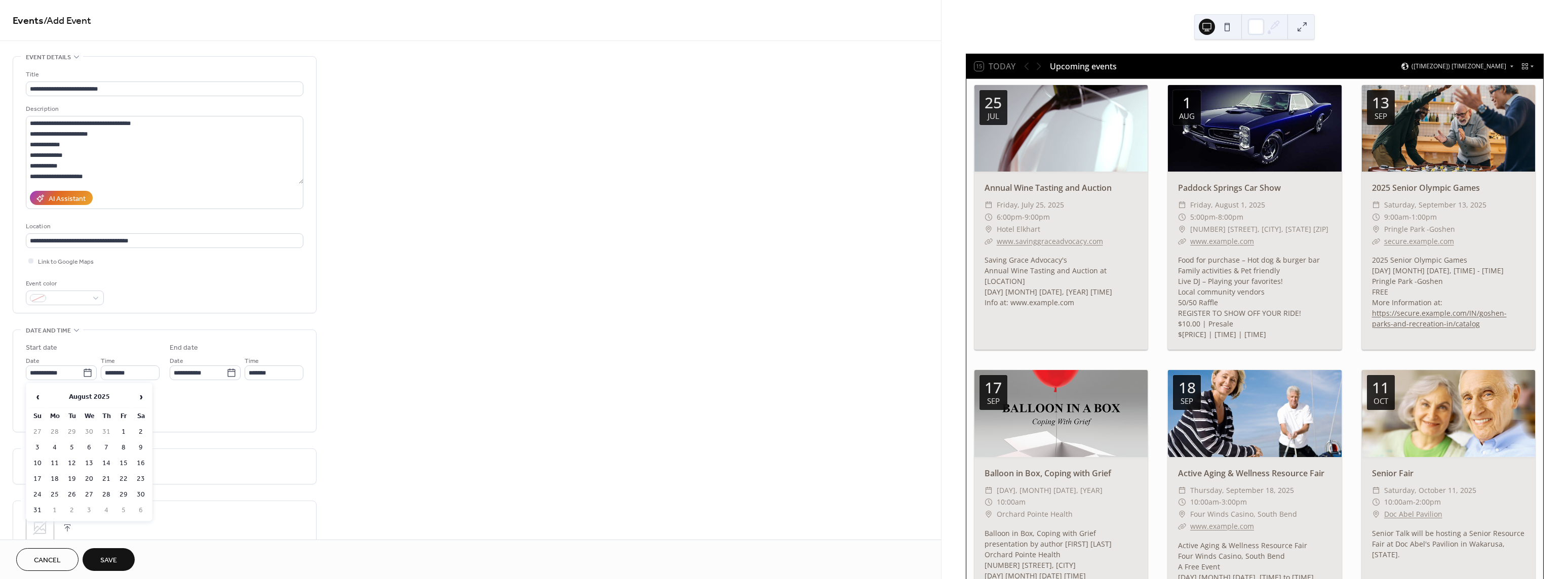 type on "**********" 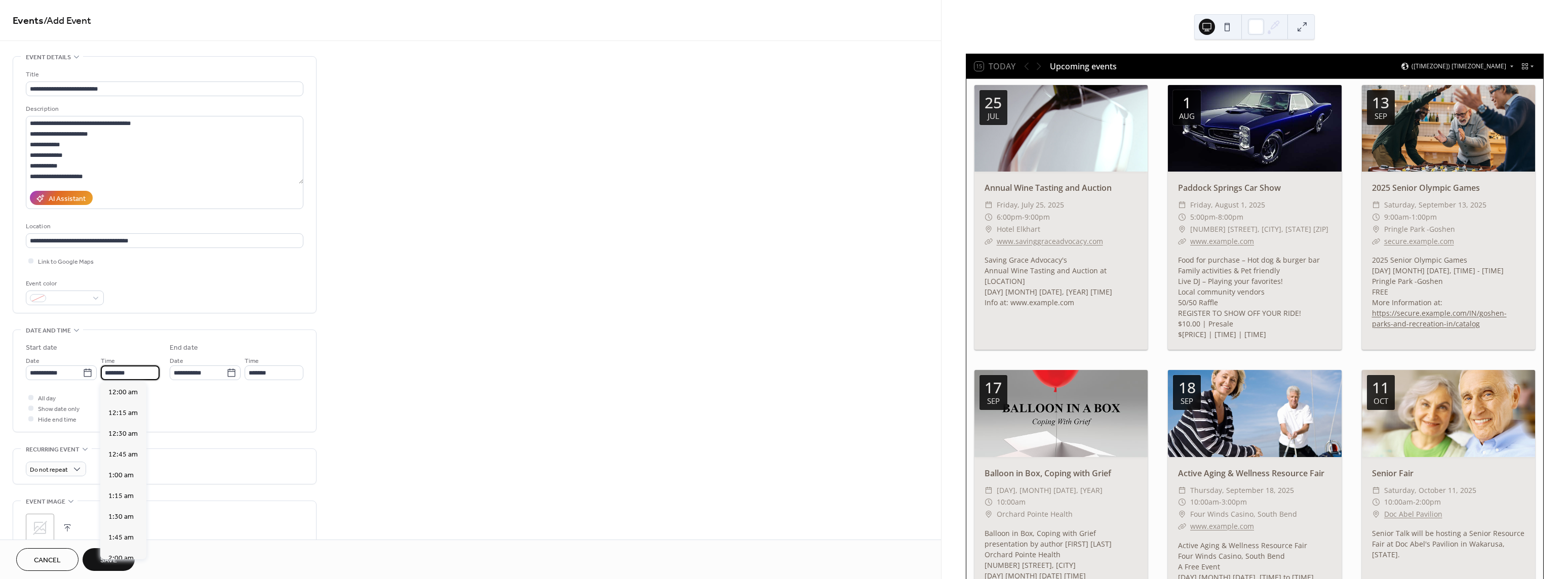 click on "********" at bounding box center [130, 373] 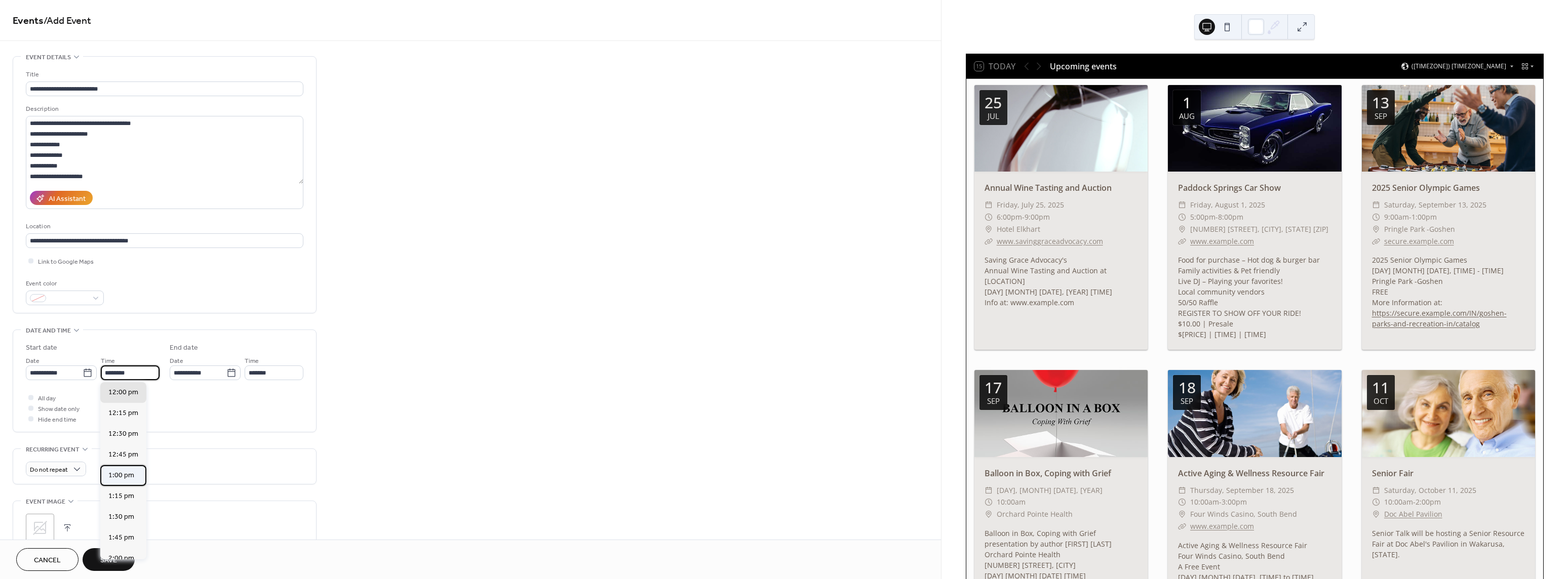 click on "1:00 pm" at bounding box center (121, 475) 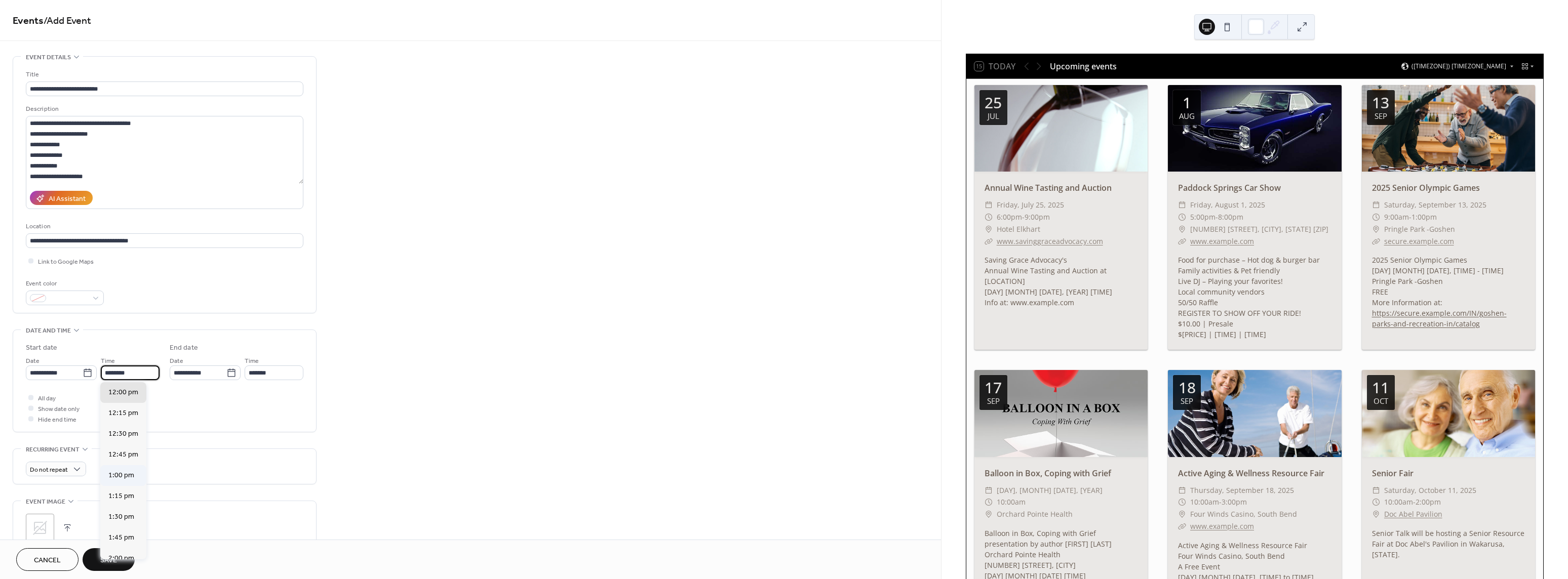 type on "*******" 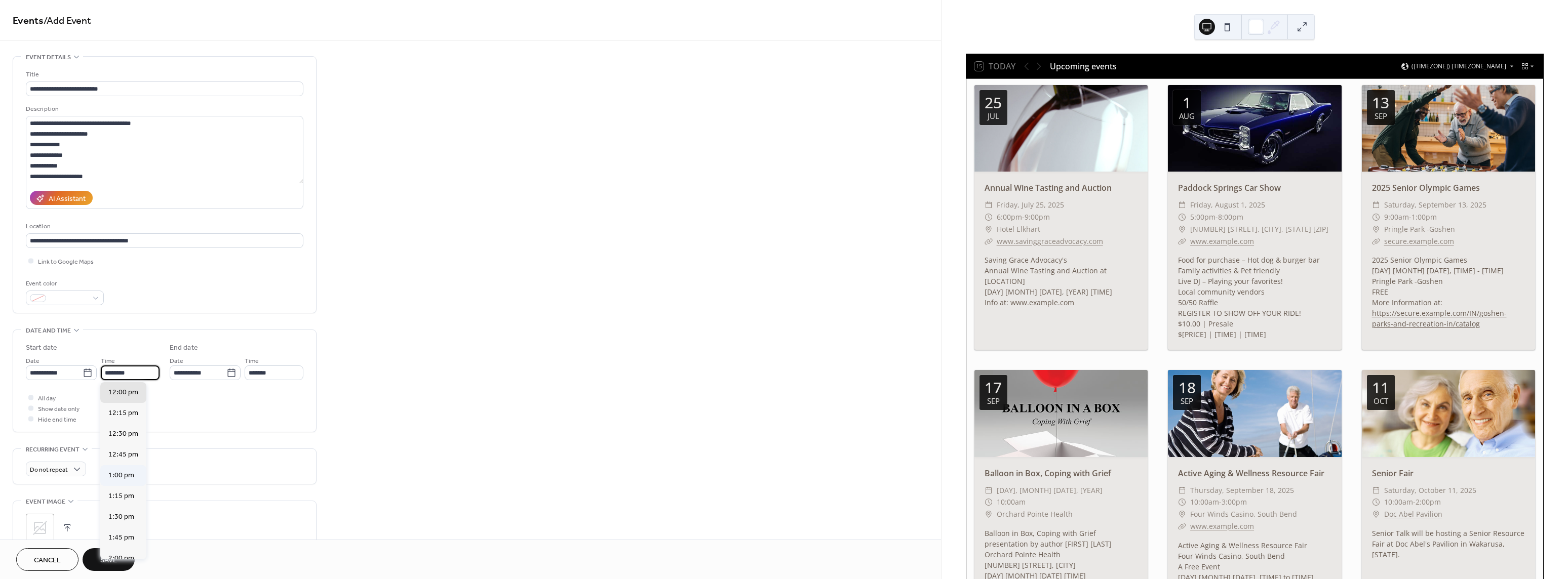 type on "*******" 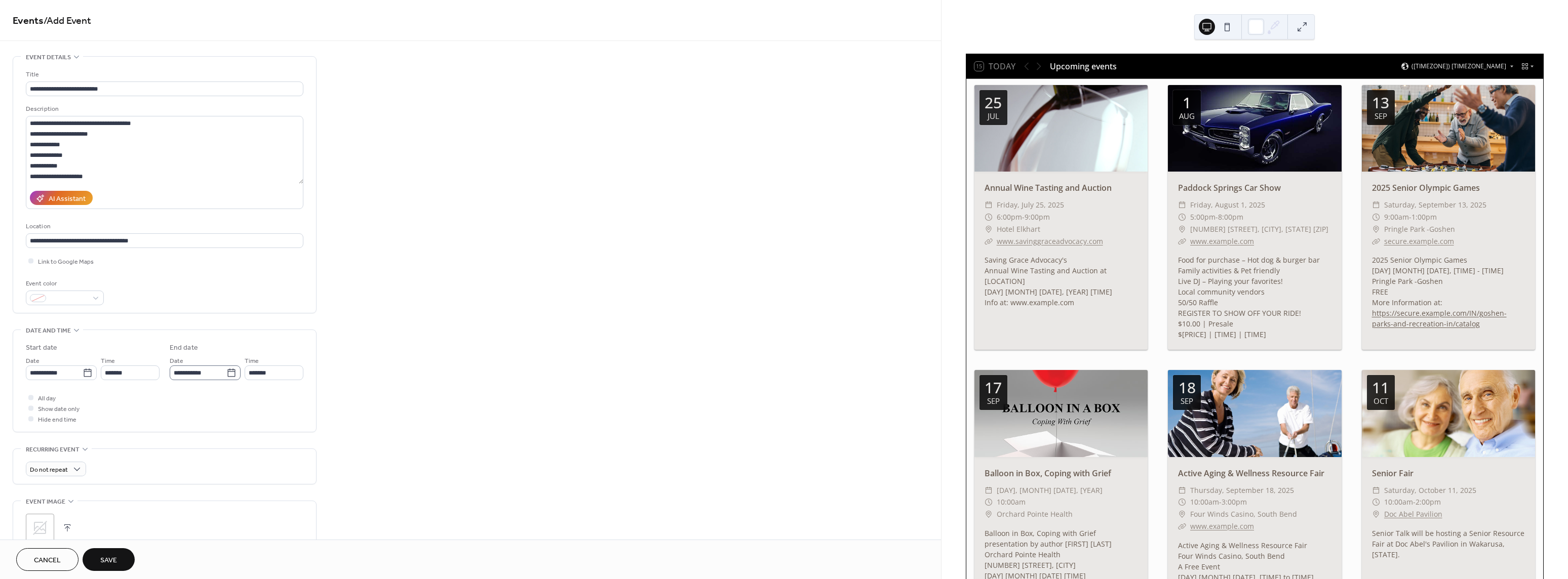 click 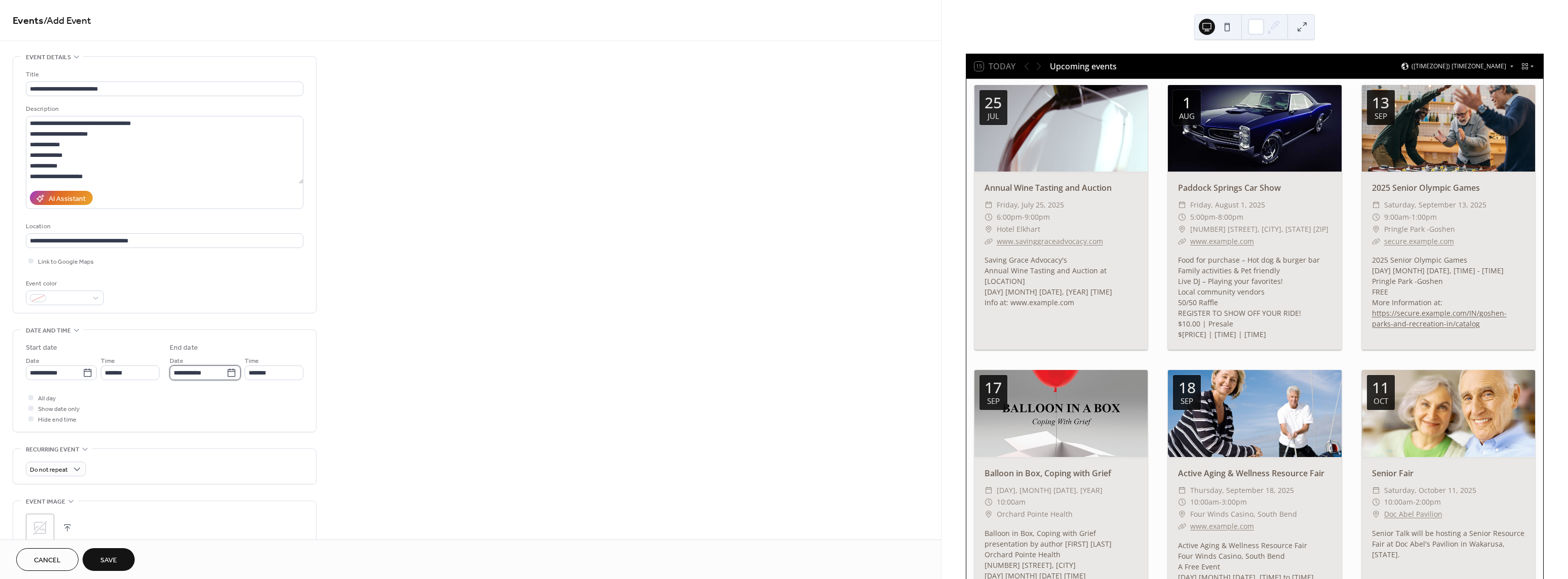 click on "**********" at bounding box center [198, 373] 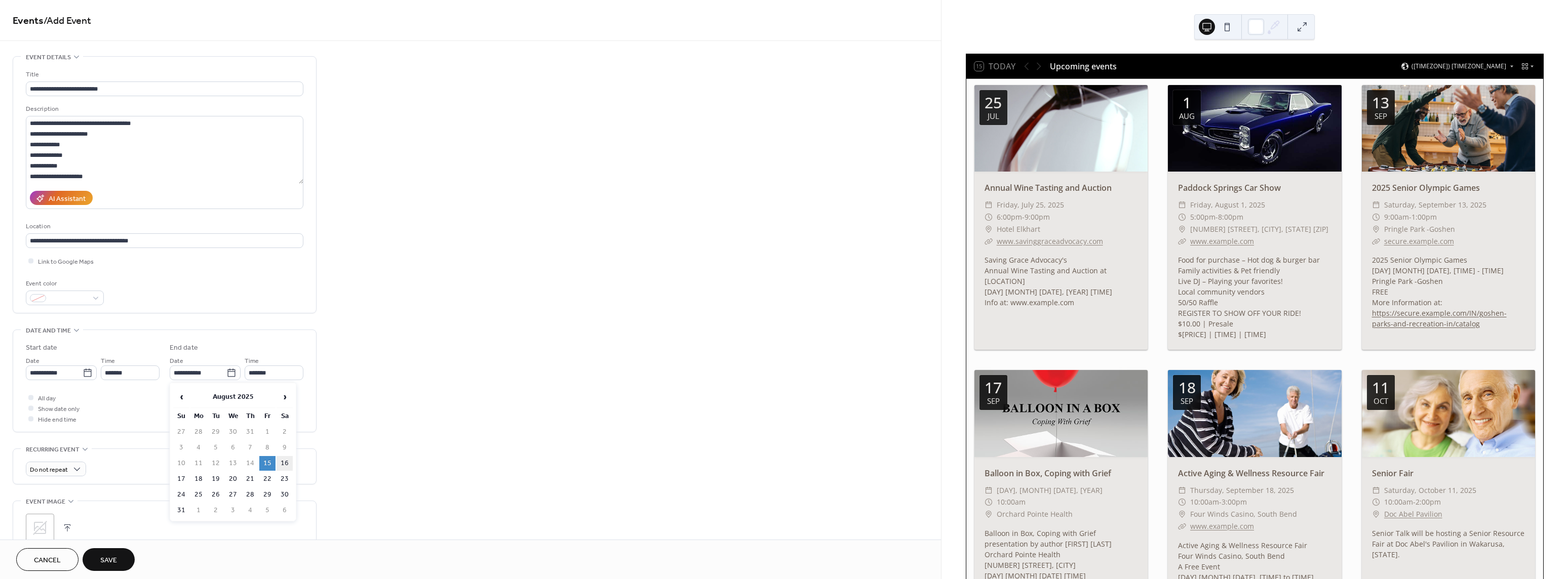 click on "16" at bounding box center (285, 463) 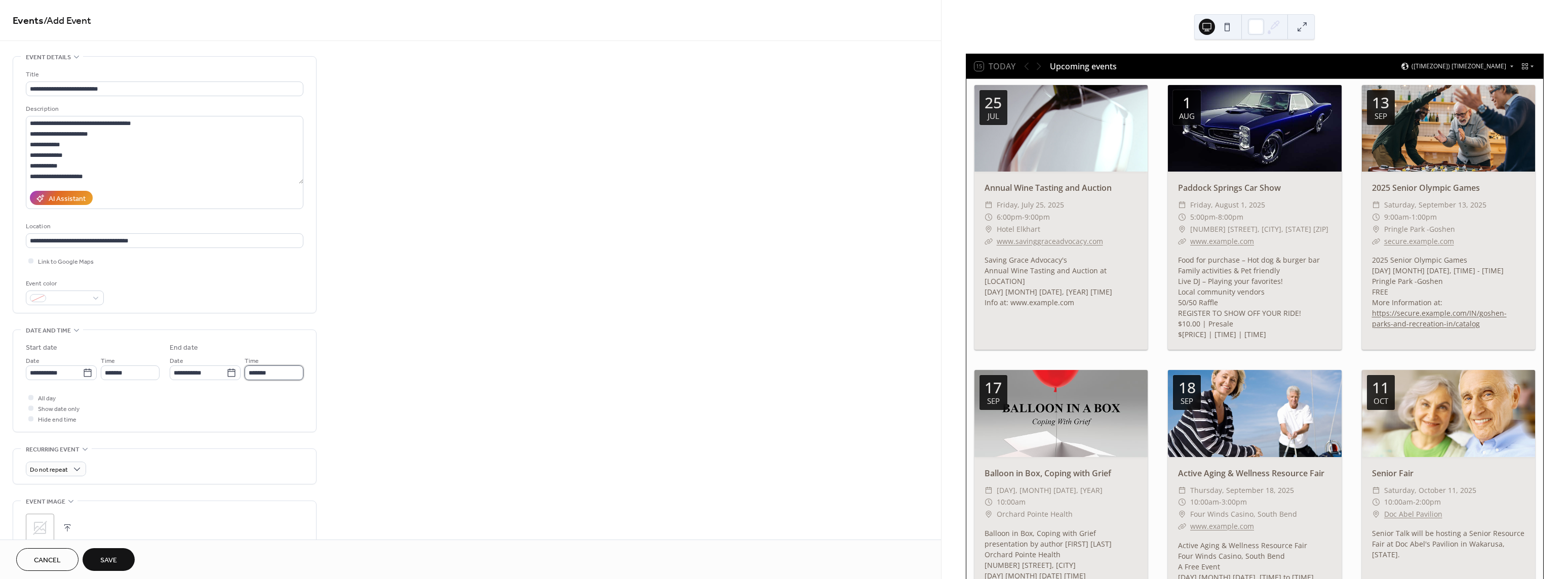 click on "*******" at bounding box center [274, 373] 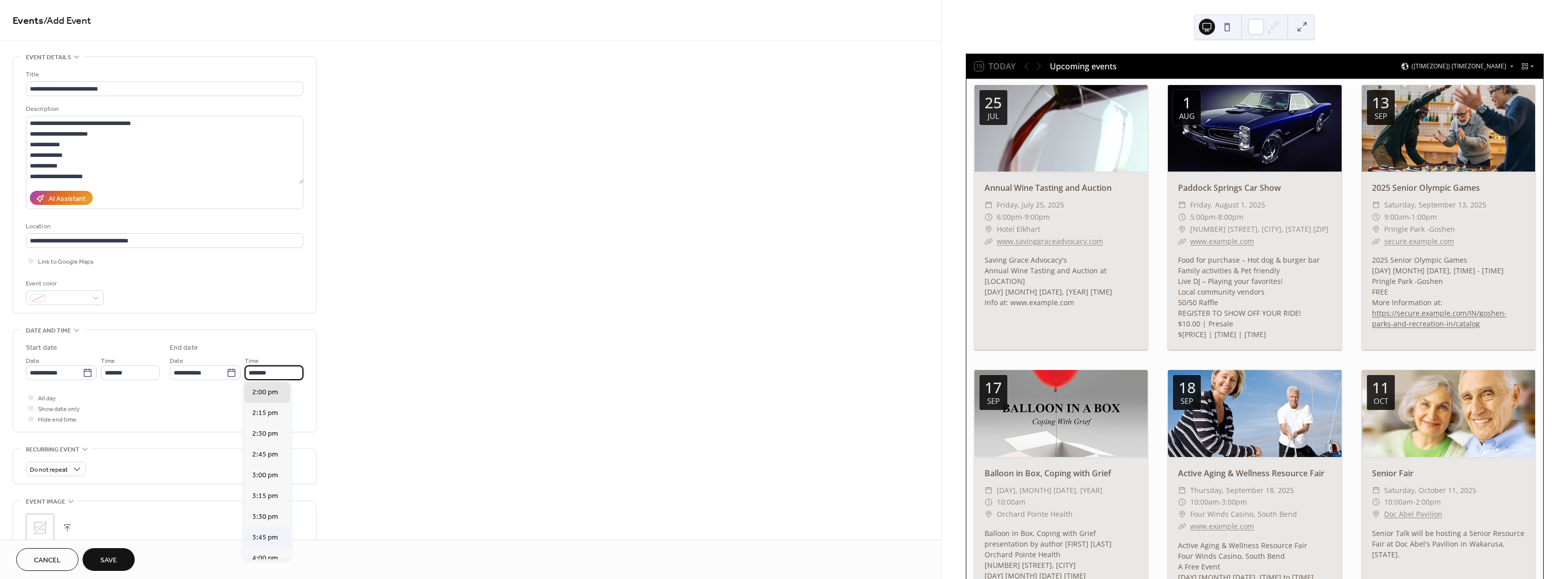 scroll, scrollTop: 1213, scrollLeft: 0, axis: vertical 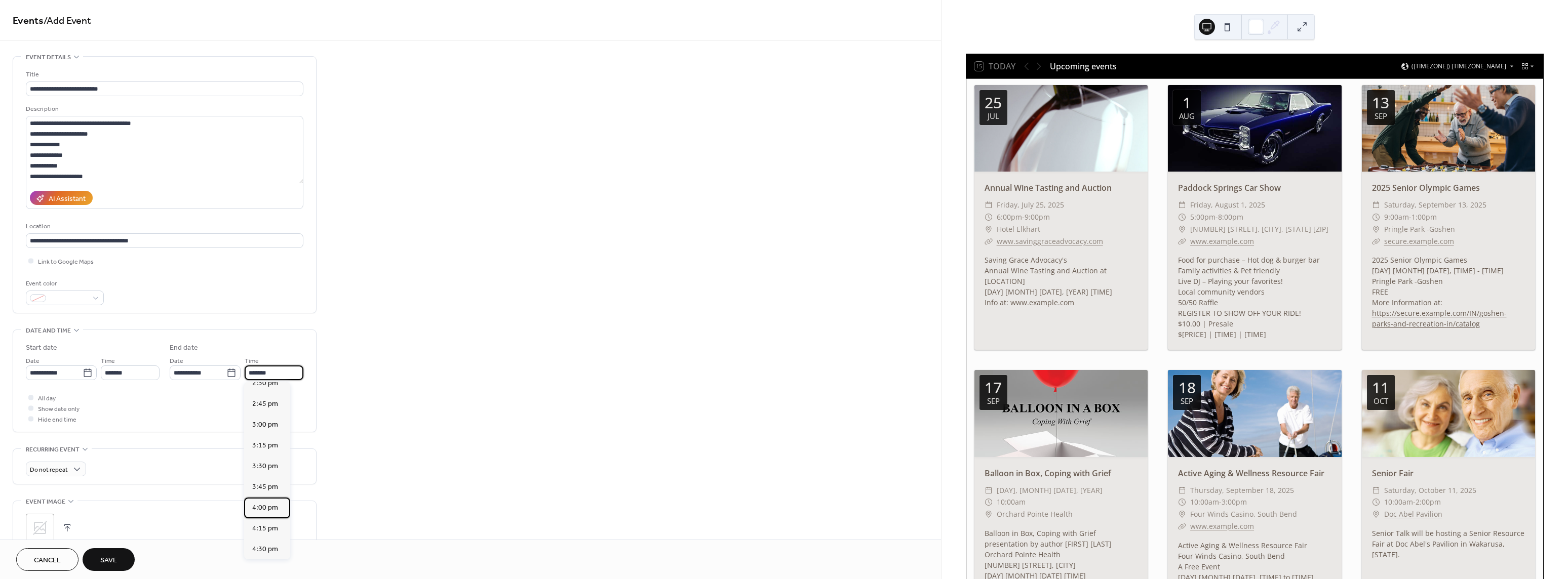 click on "4:00 pm" at bounding box center (265, 508) 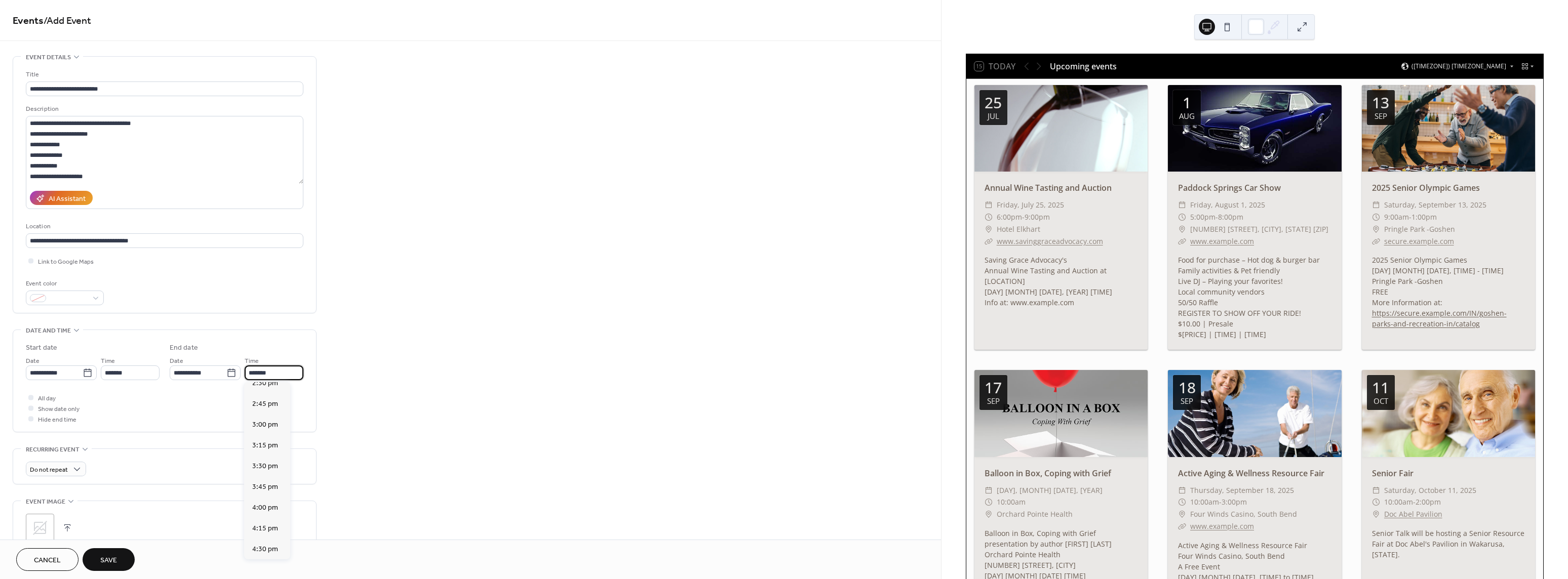 type on "*******" 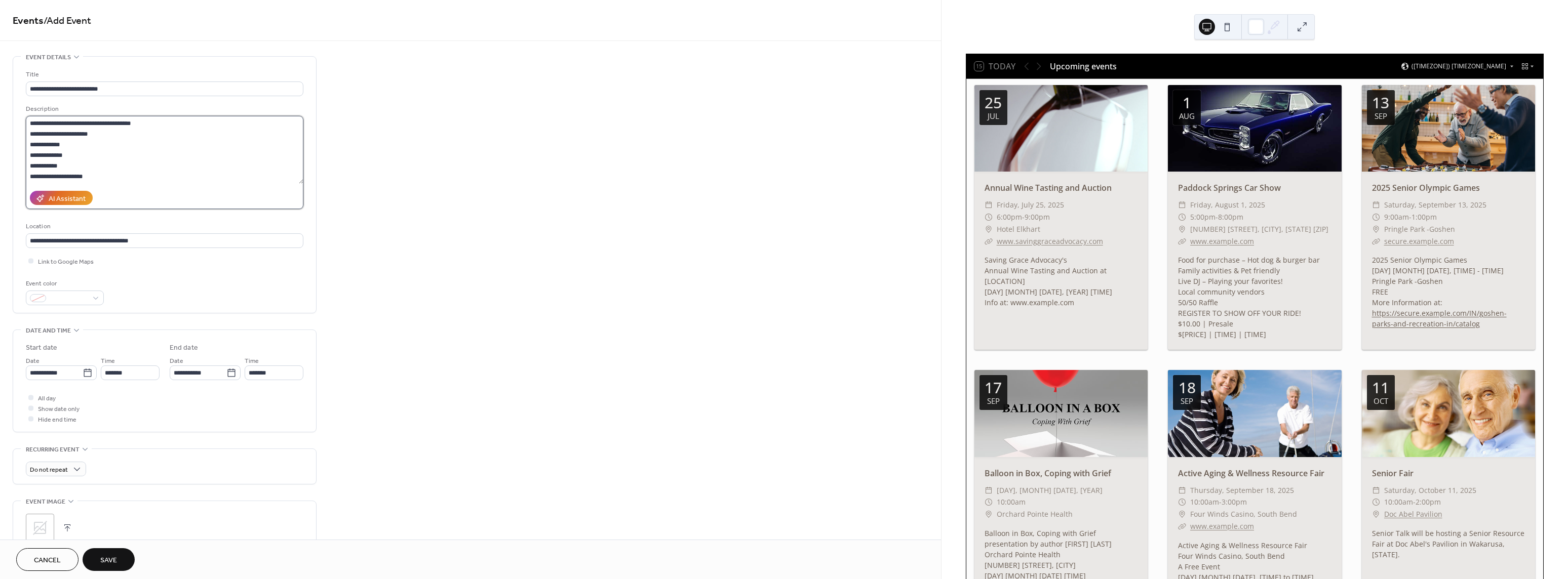click on "**********" at bounding box center [165, 150] 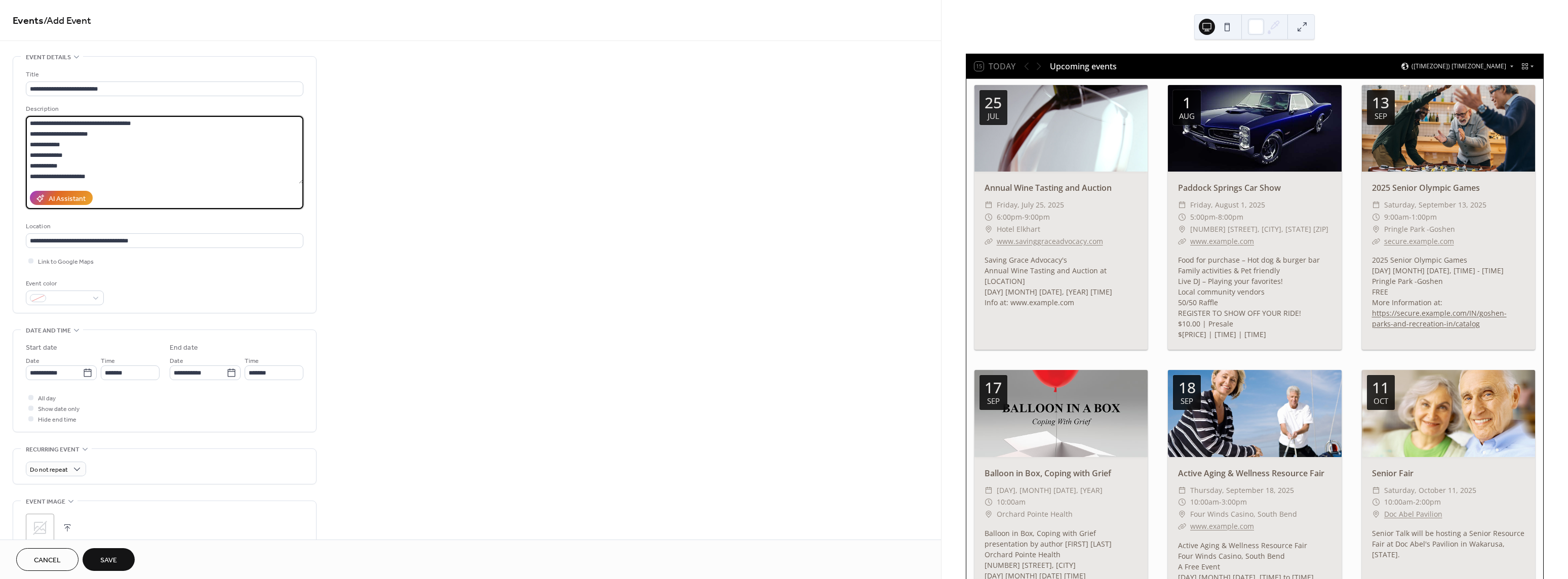 scroll, scrollTop: 84, scrollLeft: 0, axis: vertical 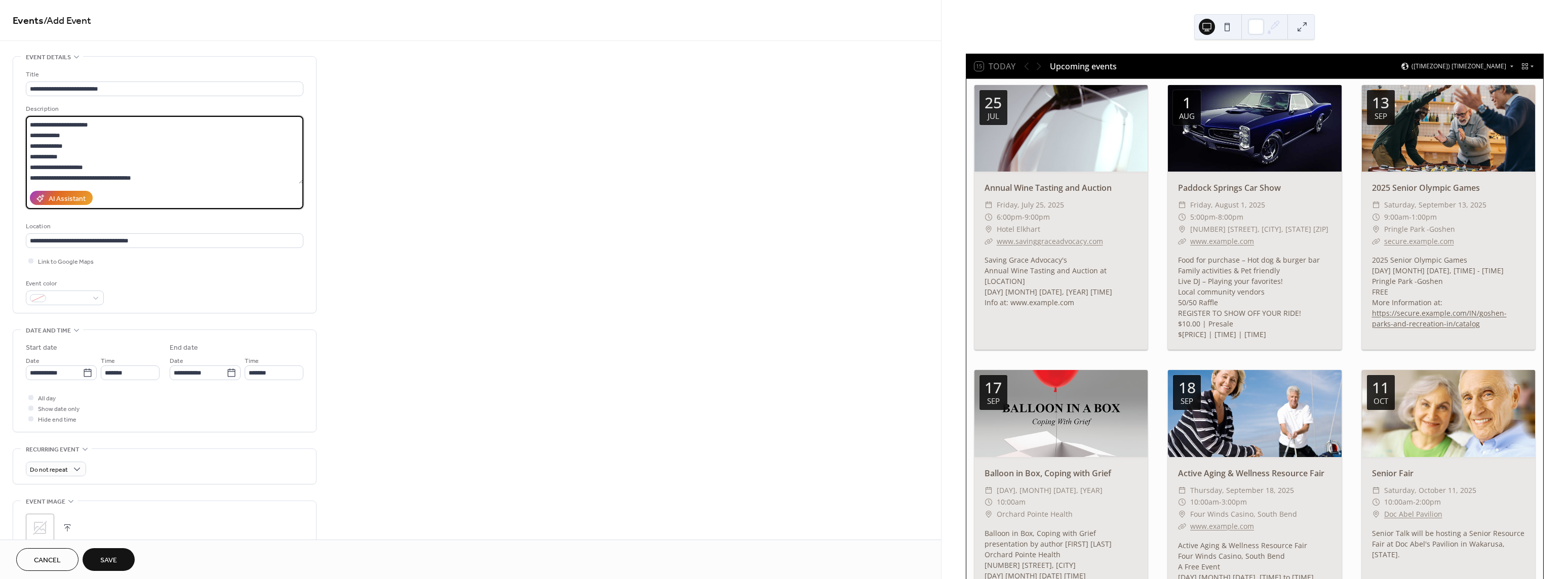 type on "**********" 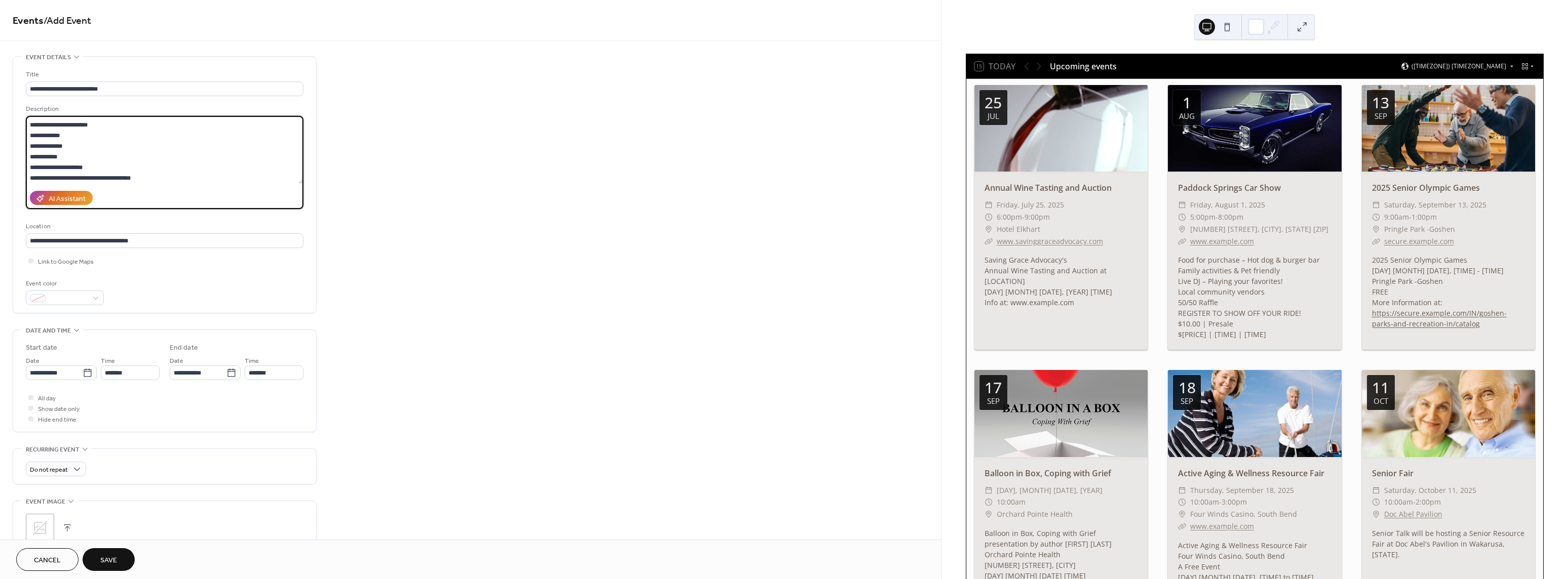 type 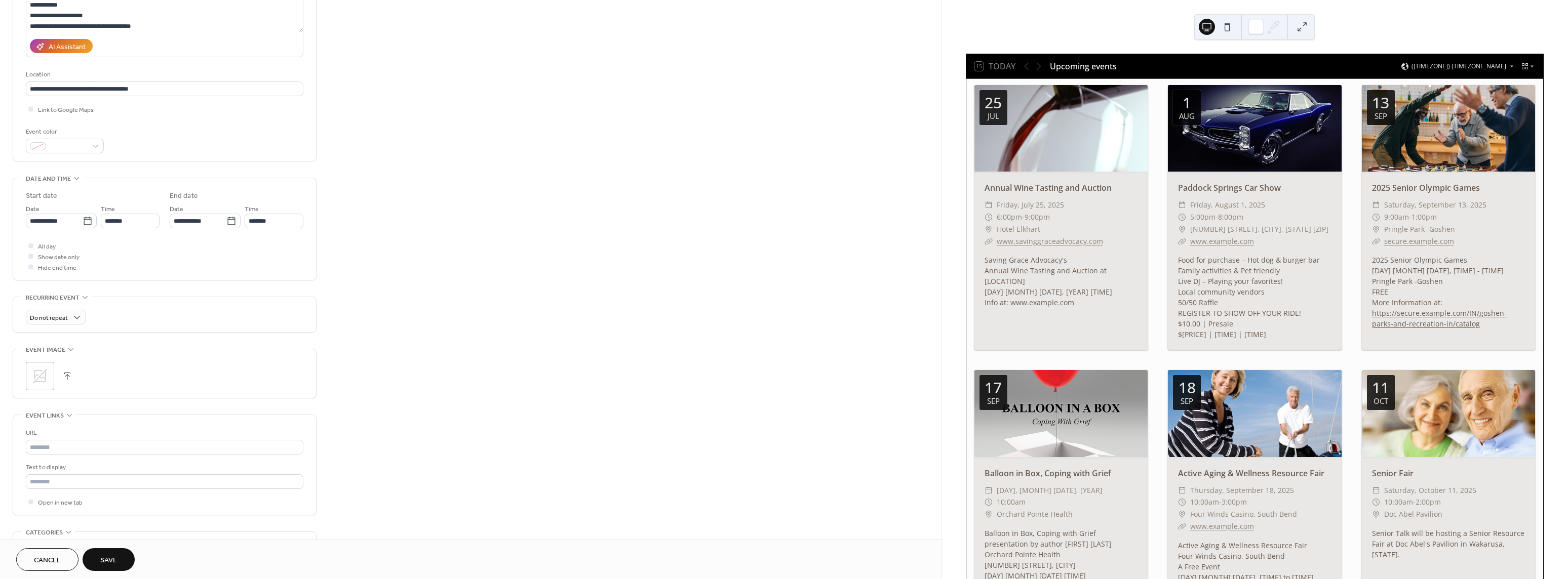 scroll, scrollTop: 154, scrollLeft: 0, axis: vertical 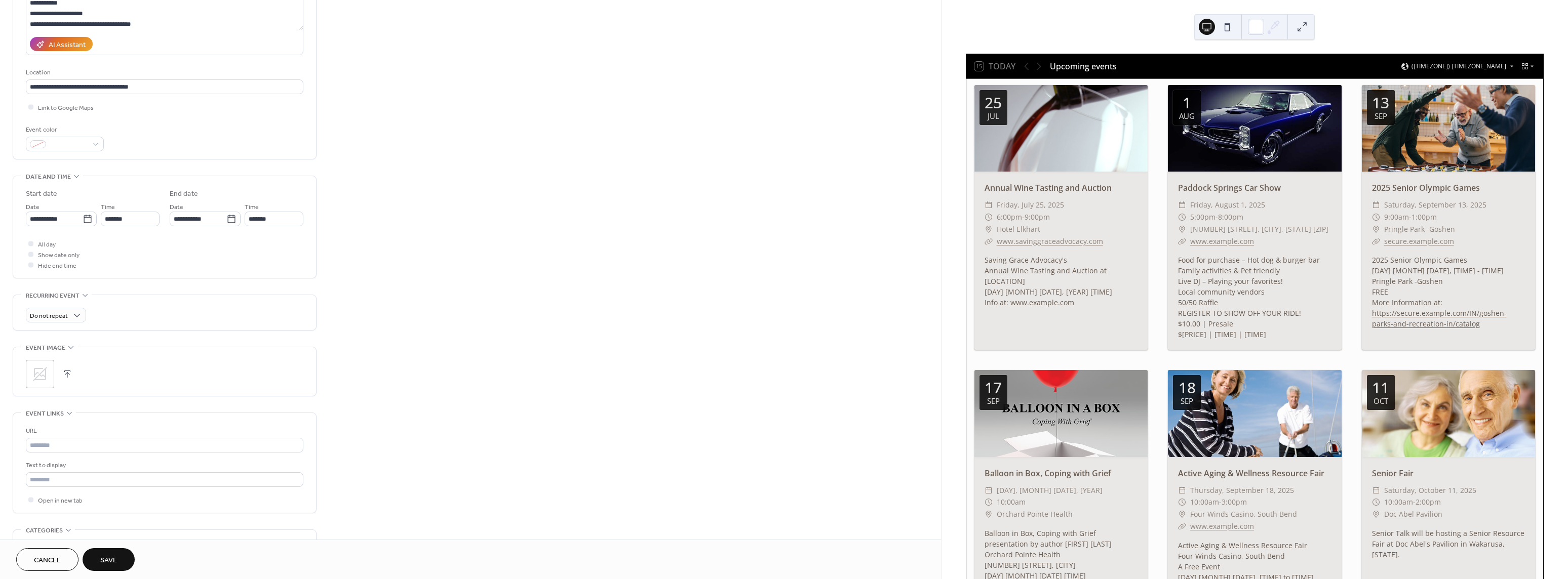 click 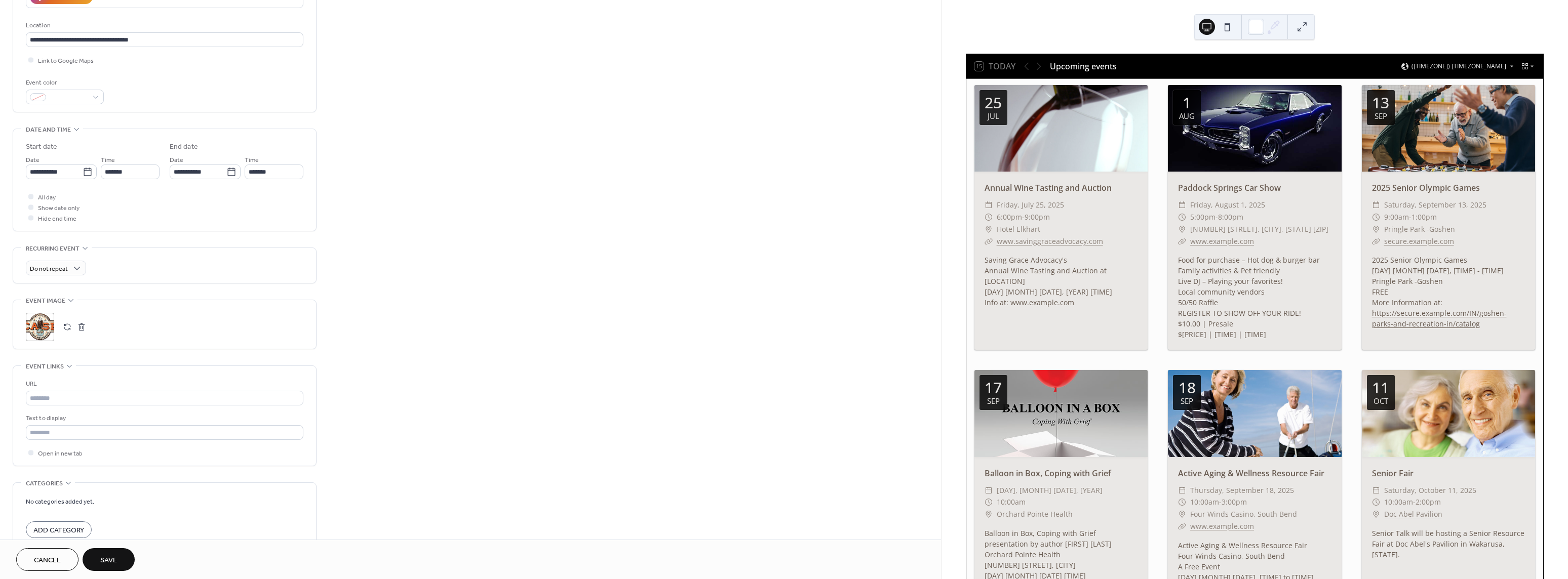scroll, scrollTop: 202, scrollLeft: 0, axis: vertical 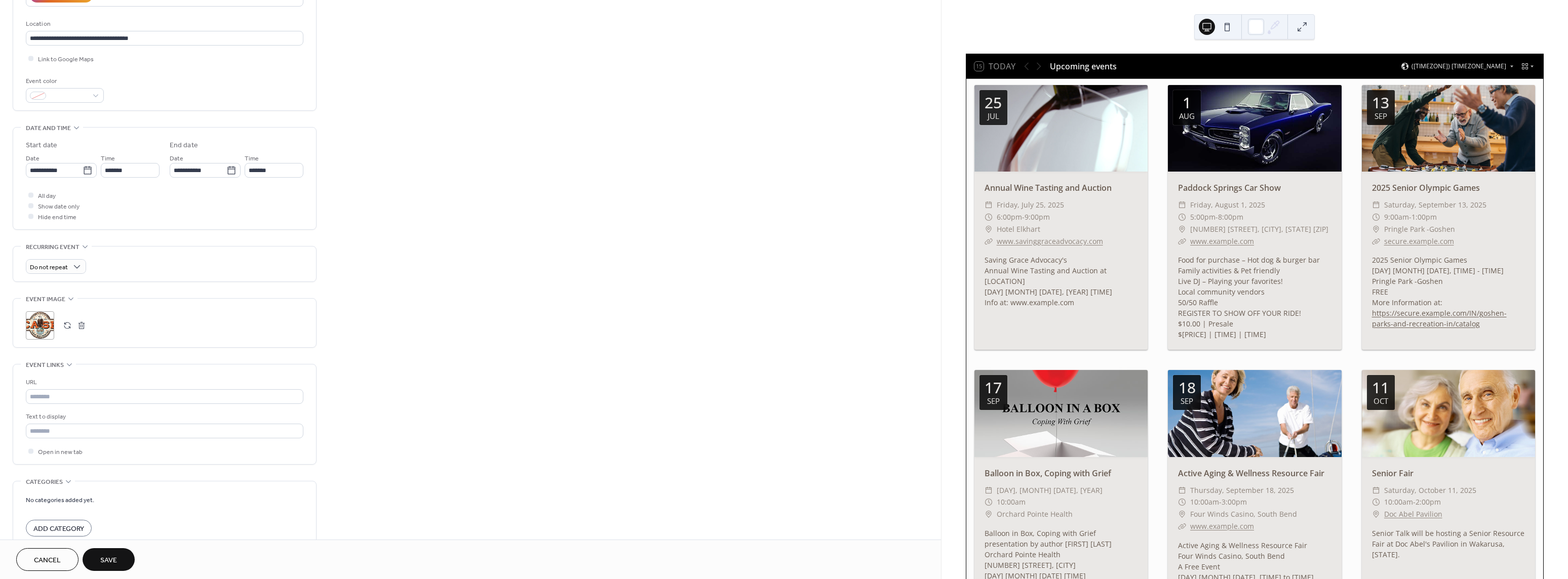 click on "Save" at bounding box center [108, 560] 